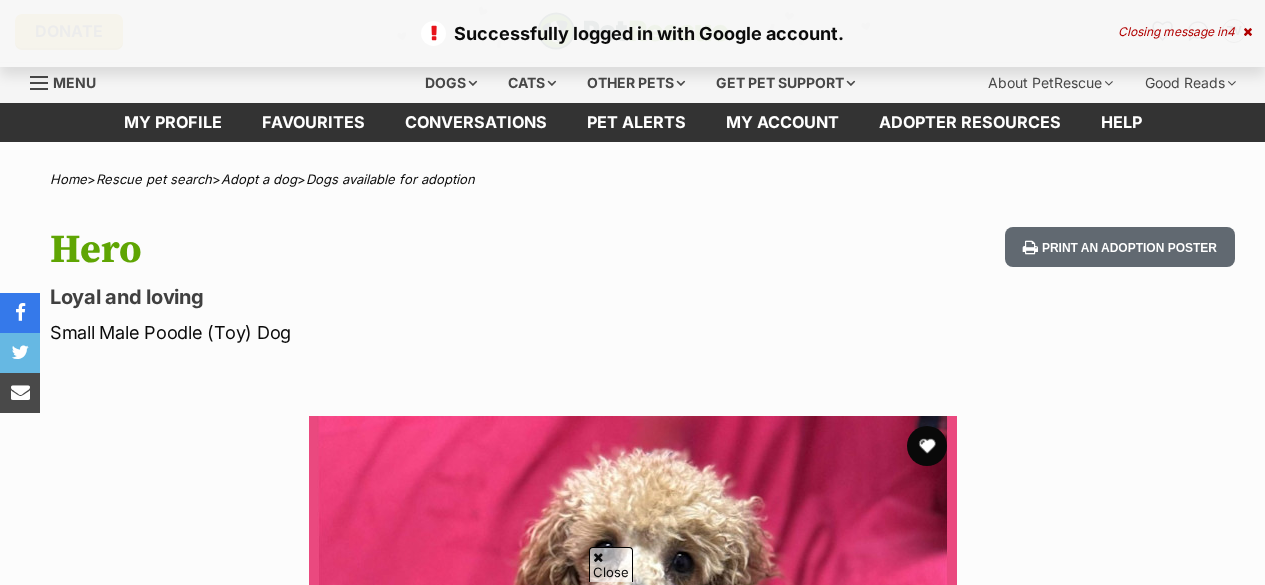 scroll, scrollTop: 400, scrollLeft: 0, axis: vertical 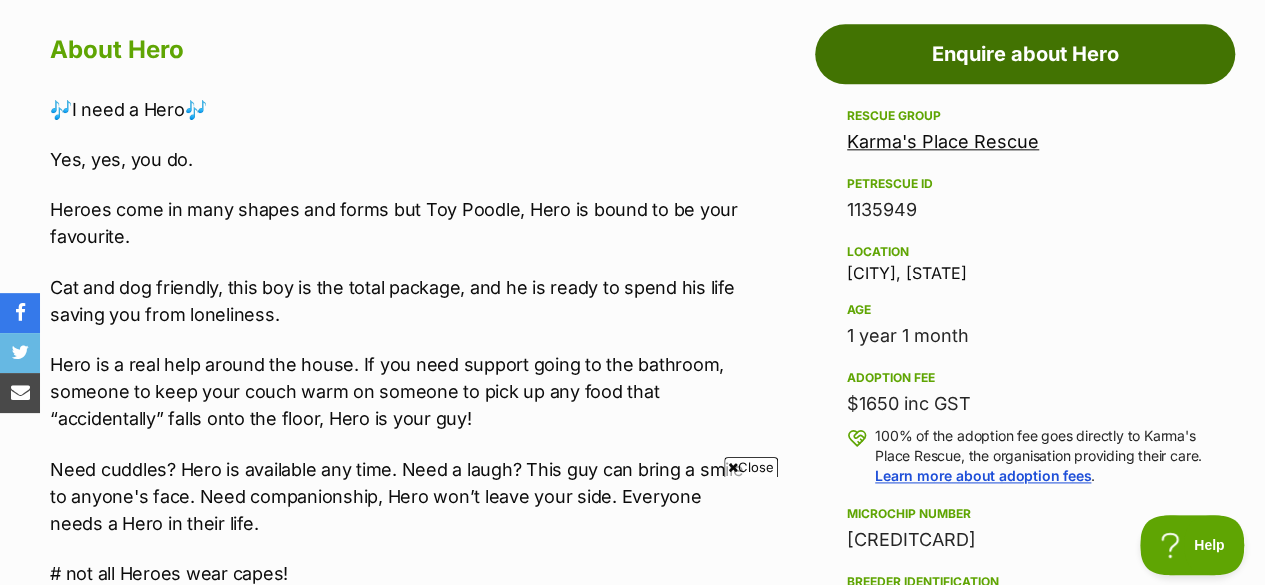 click on "Enquire about Hero" at bounding box center (1025, 54) 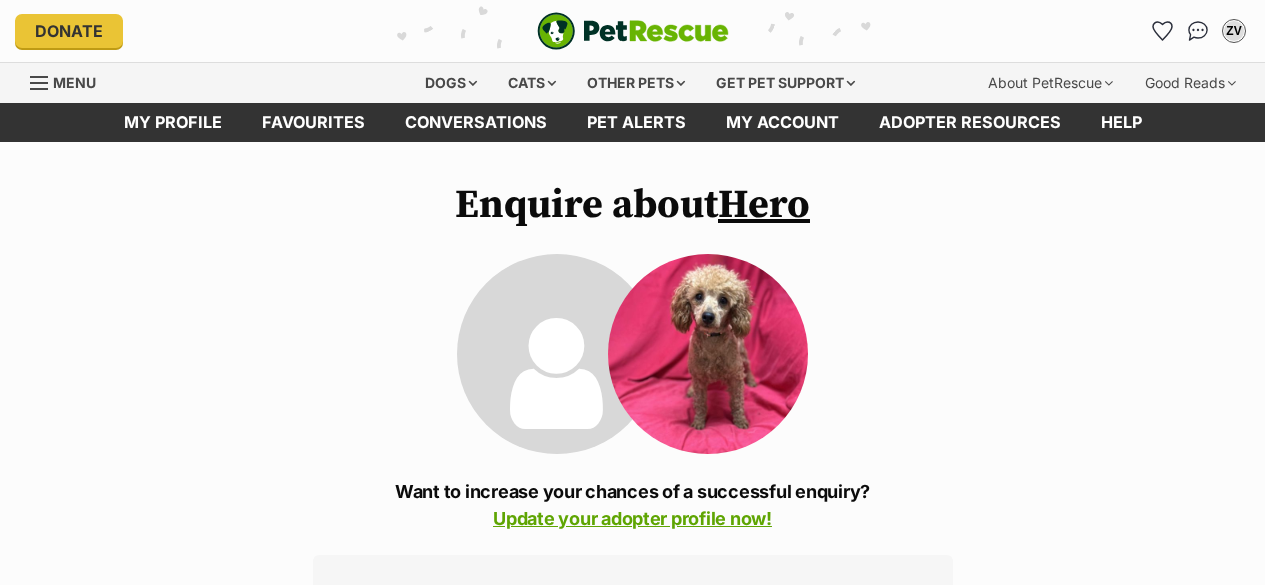 scroll, scrollTop: 0, scrollLeft: 0, axis: both 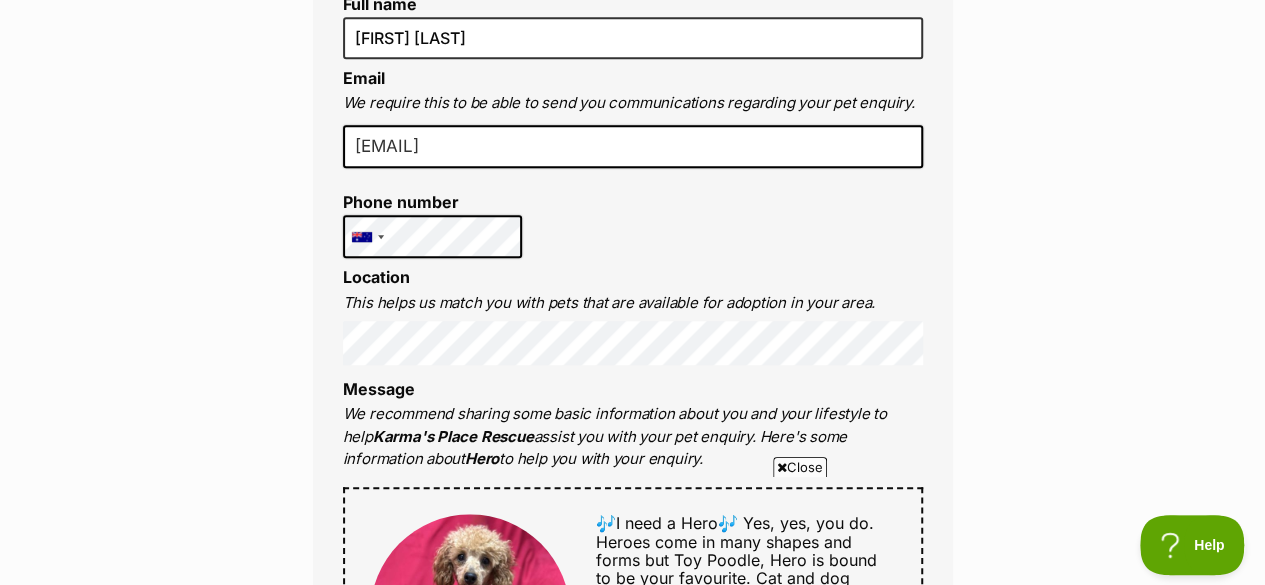 click on "Full name Zoe Victoria
Email
We require this to be able to send you communications regarding your pet enquiry.
zoenoir061@gmail.com
Phone number United States +1 United Kingdom +44 Afghanistan (‫افغانستان‬‎) +93 Albania (Shqipëri) +355 Algeria (‫الجزائر‬‎) +213 American Samoa +1684 Andorra +376 Angola +244 Anguilla +1264 Antigua and Barbuda +1268 Argentina +54 Armenia (Հայաստան) +374 Aruba +297 Australia +61 Austria (Österreich) +43 Azerbaijan (Azərbaycan) +994 Bahamas +1242 Bahrain (‫البحرين‬‎) +973 Bangladesh (বাংলাদেশ) +880 Barbados +1246 Belarus (Беларусь) +375 Belgium (België) +32 Belize +501 Benin (Bénin) +229 Bermuda +1441 Bhutan (འབྲུག) +975 Bolivia +591 Bosnia and Herzegovina (Босна и Херцеговина) +387 Botswana +267 Brazil (Brasil) +55 British Indian Ocean Territory +246 British Virgin Islands +1284 Brunei +673 Bulgaria (България) +359 Burkina Faso +226 +257 +855 +237" at bounding box center (633, 608) 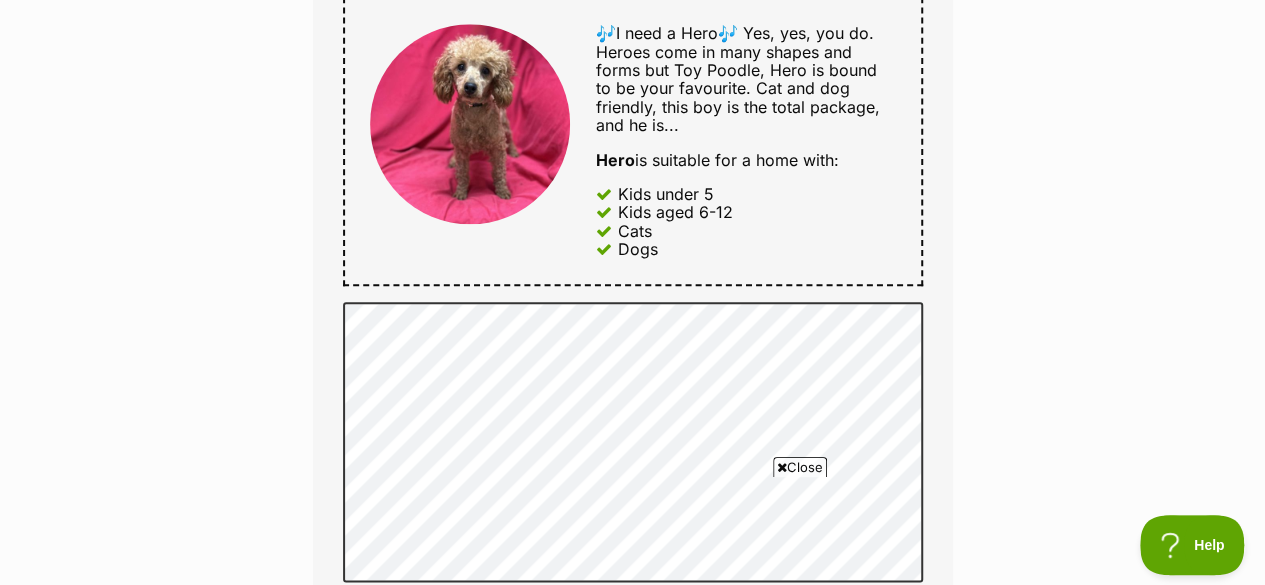 scroll, scrollTop: 1200, scrollLeft: 0, axis: vertical 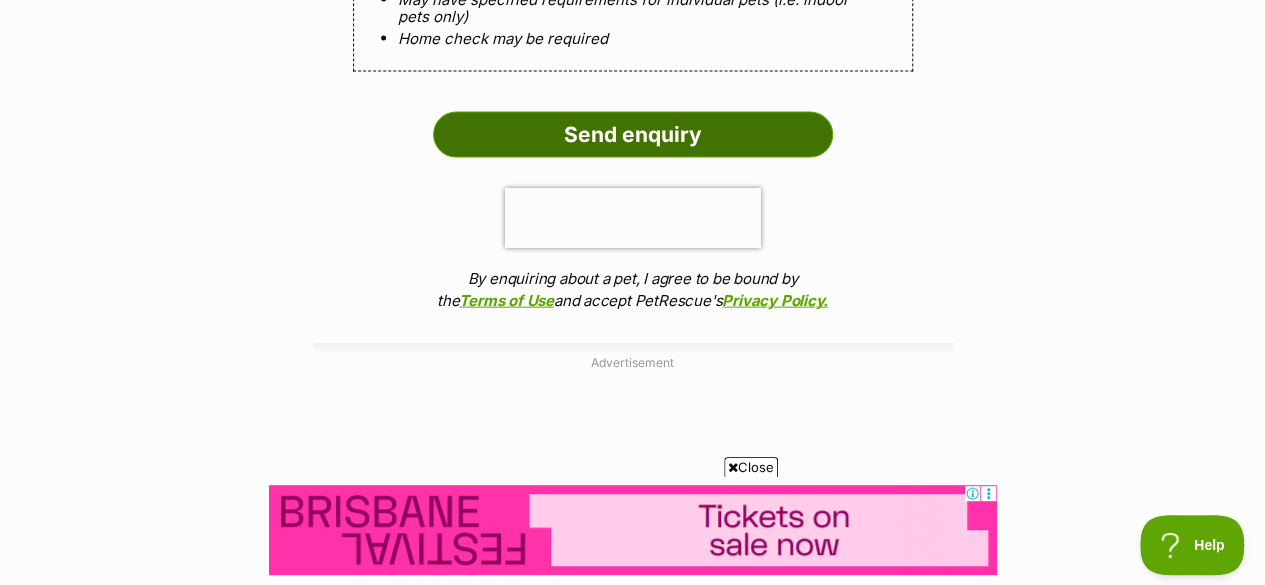 click on "Send enquiry" at bounding box center [633, 135] 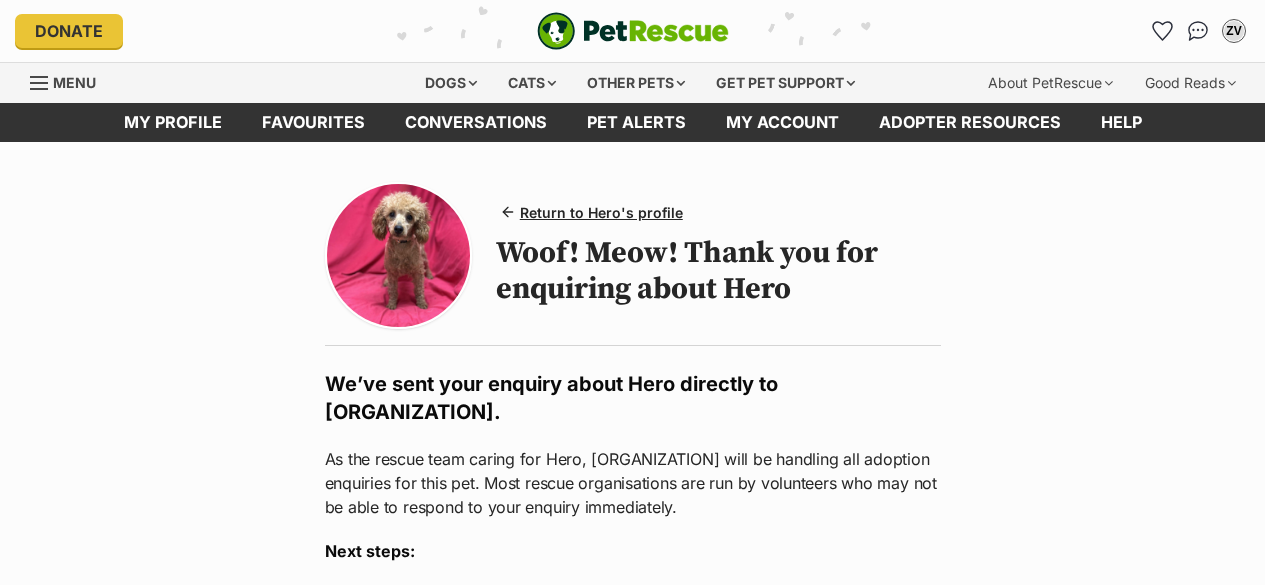 scroll, scrollTop: 0, scrollLeft: 0, axis: both 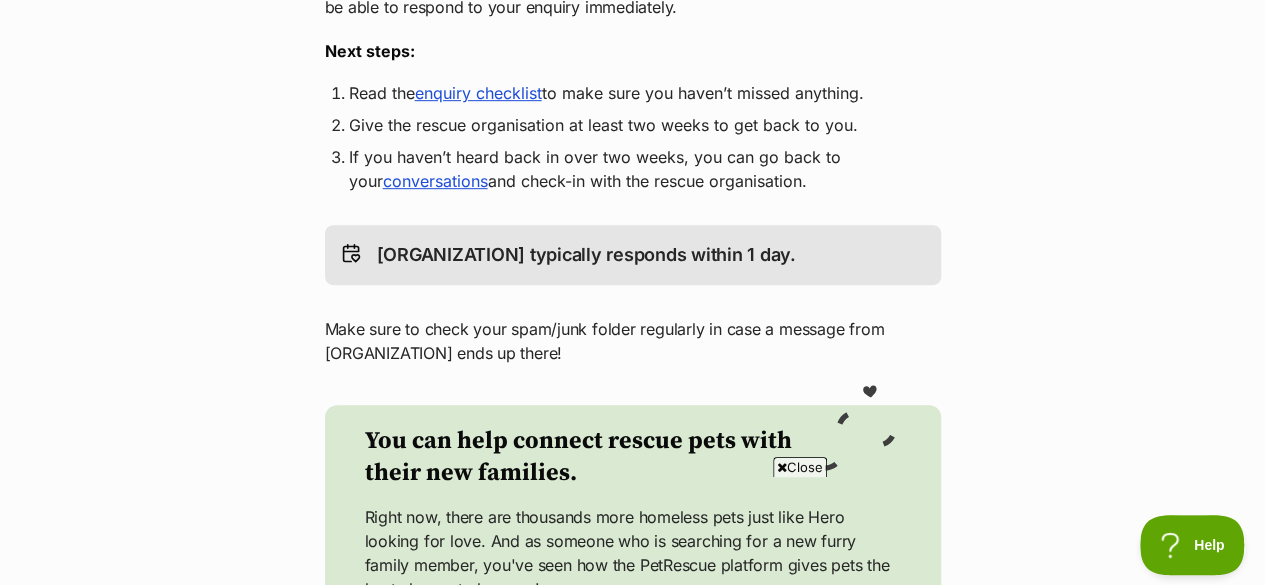 click on "enquiry checklist" at bounding box center [478, 93] 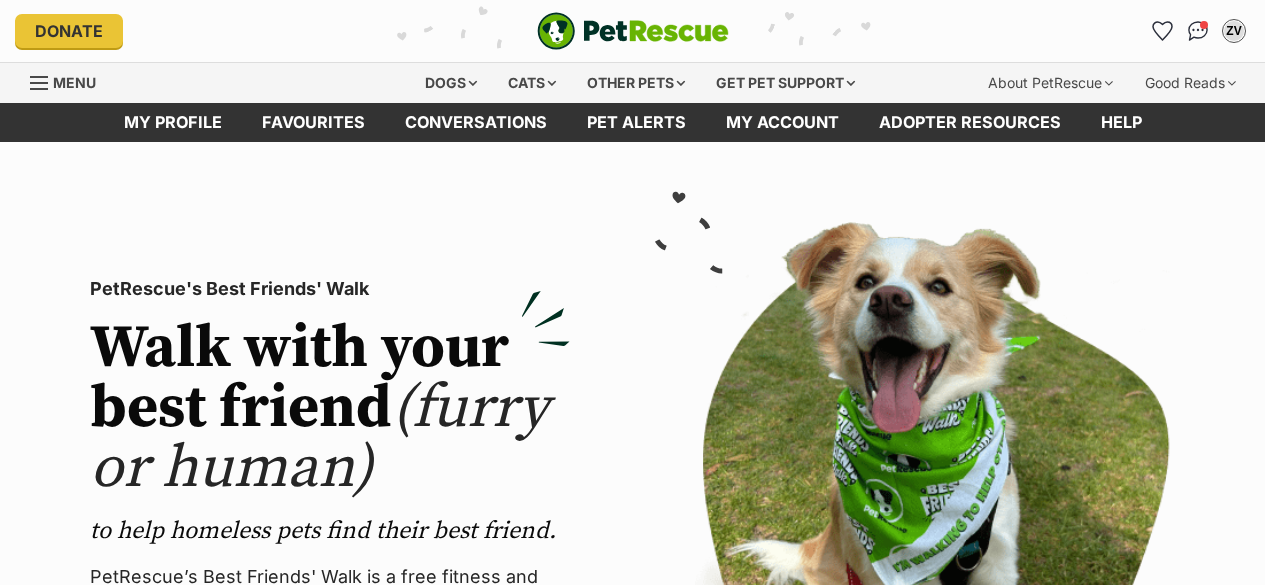 scroll, scrollTop: 0, scrollLeft: 0, axis: both 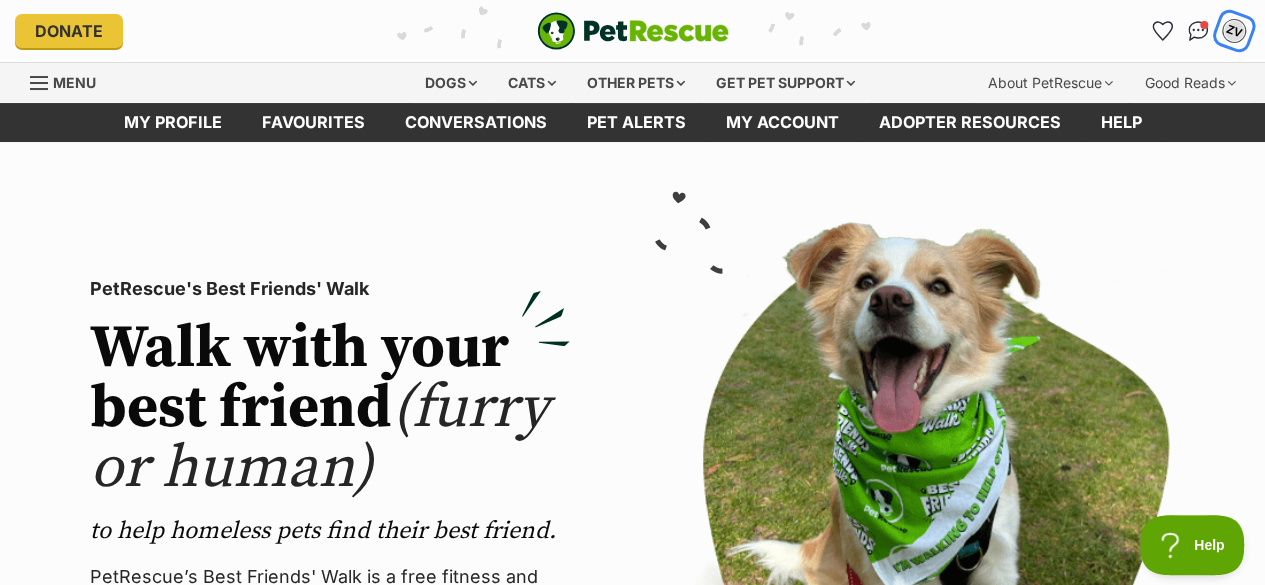 click on "ZV" at bounding box center [1234, 31] 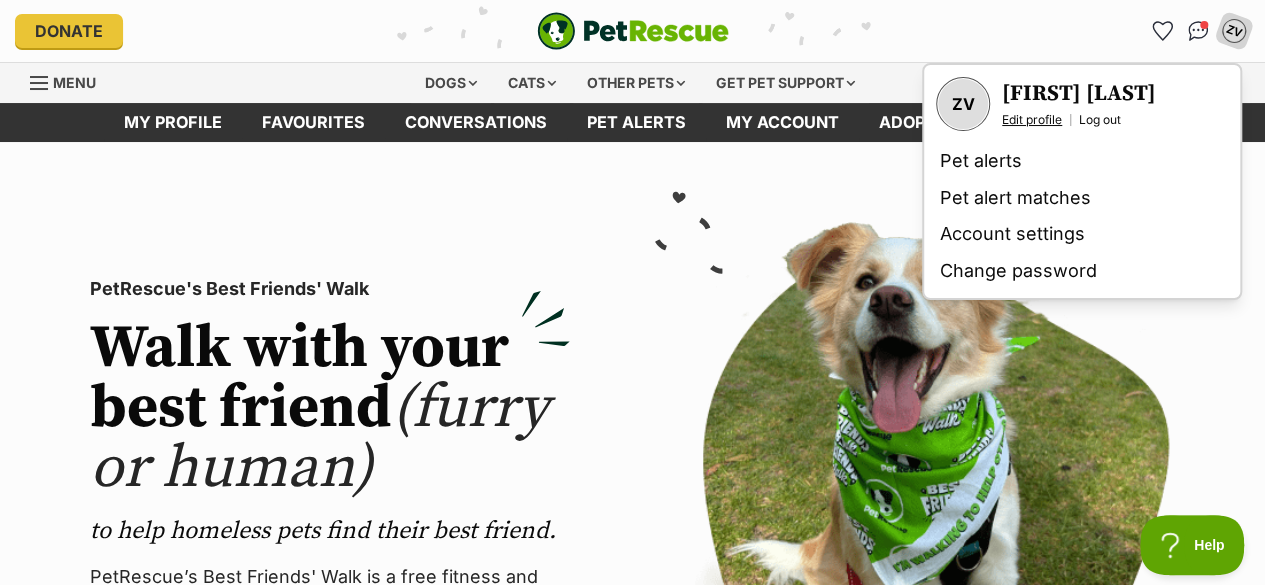 click on "Edit profile" at bounding box center [1032, 120] 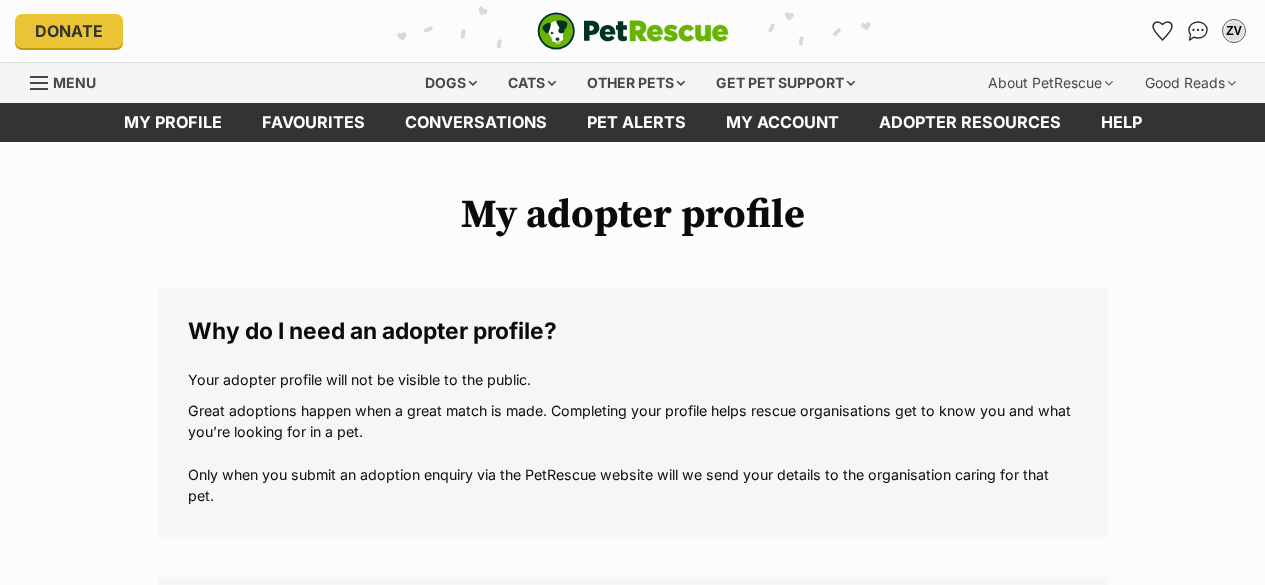 scroll, scrollTop: 0, scrollLeft: 0, axis: both 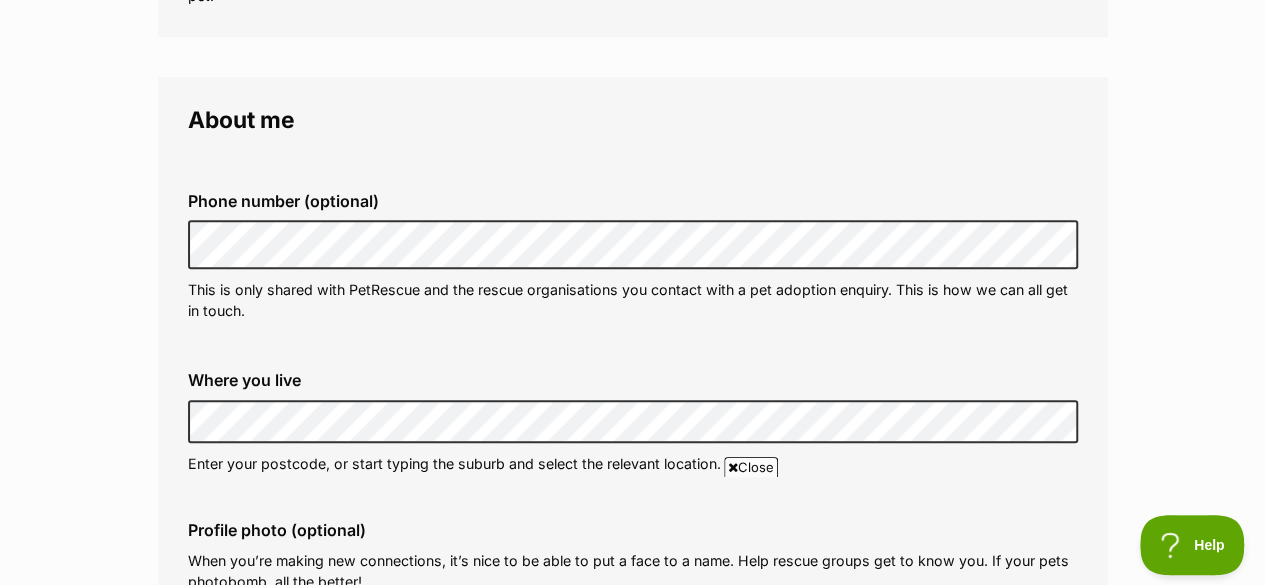 drag, startPoint x: 892, startPoint y: 112, endPoint x: 881, endPoint y: 129, distance: 20.248457 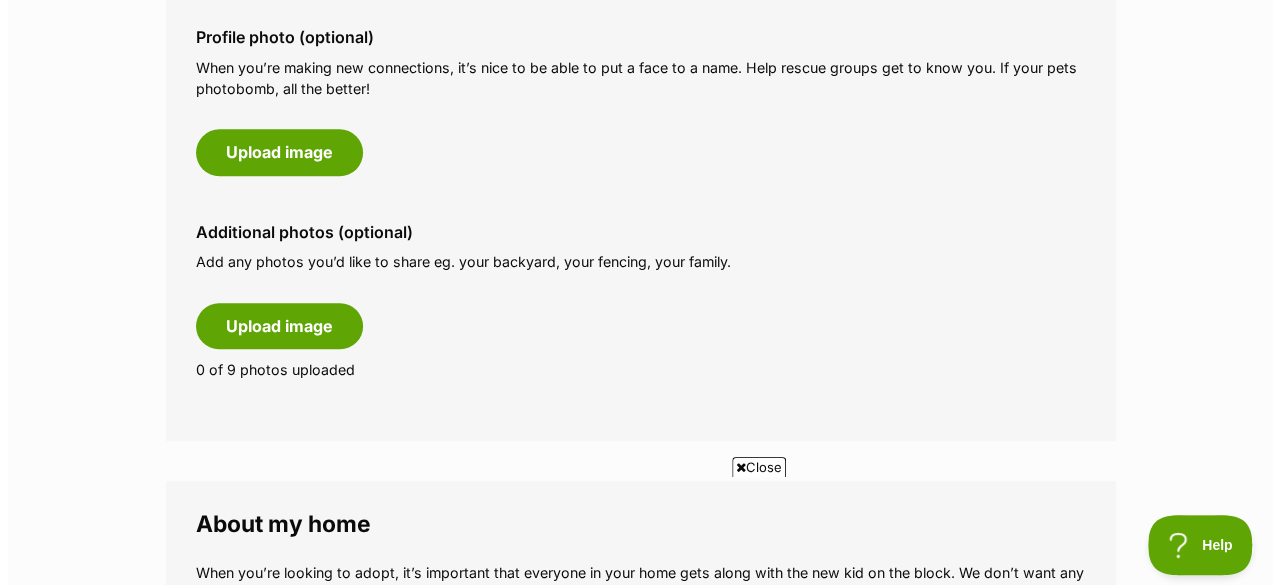 scroll, scrollTop: 1000, scrollLeft: 0, axis: vertical 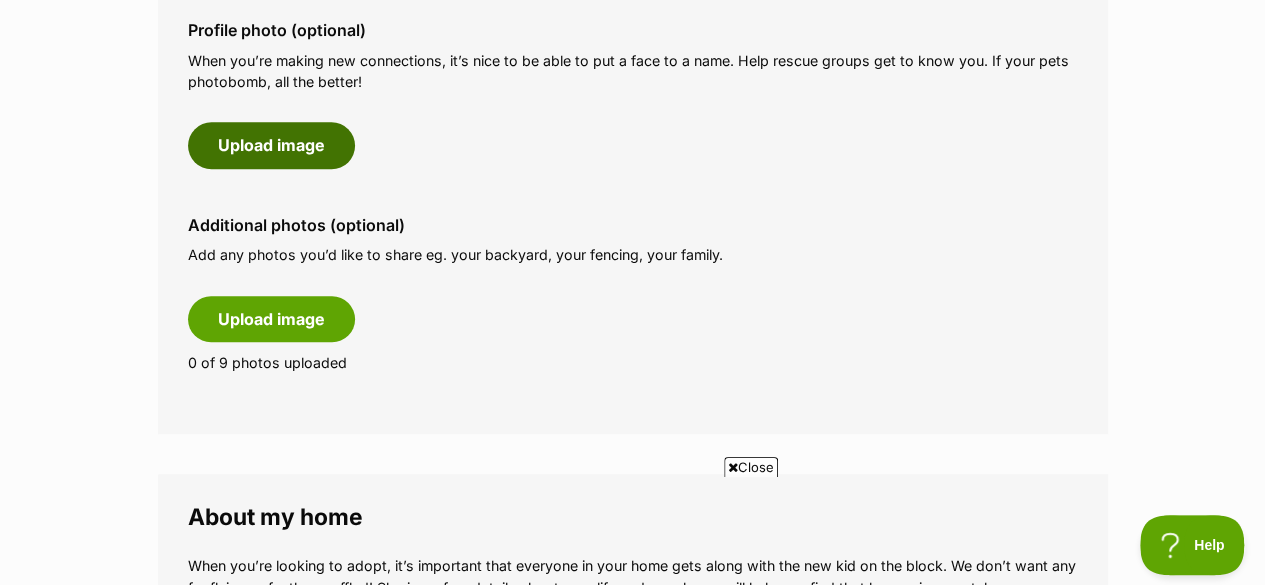 click on "Upload image" at bounding box center (271, 145) 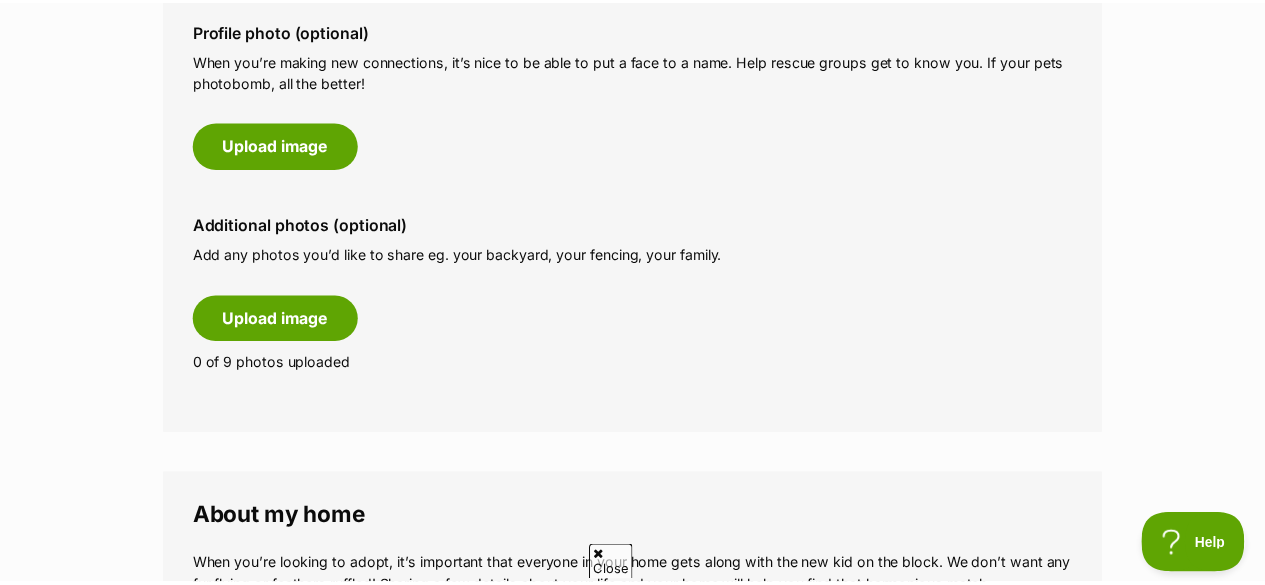 scroll, scrollTop: 0, scrollLeft: 0, axis: both 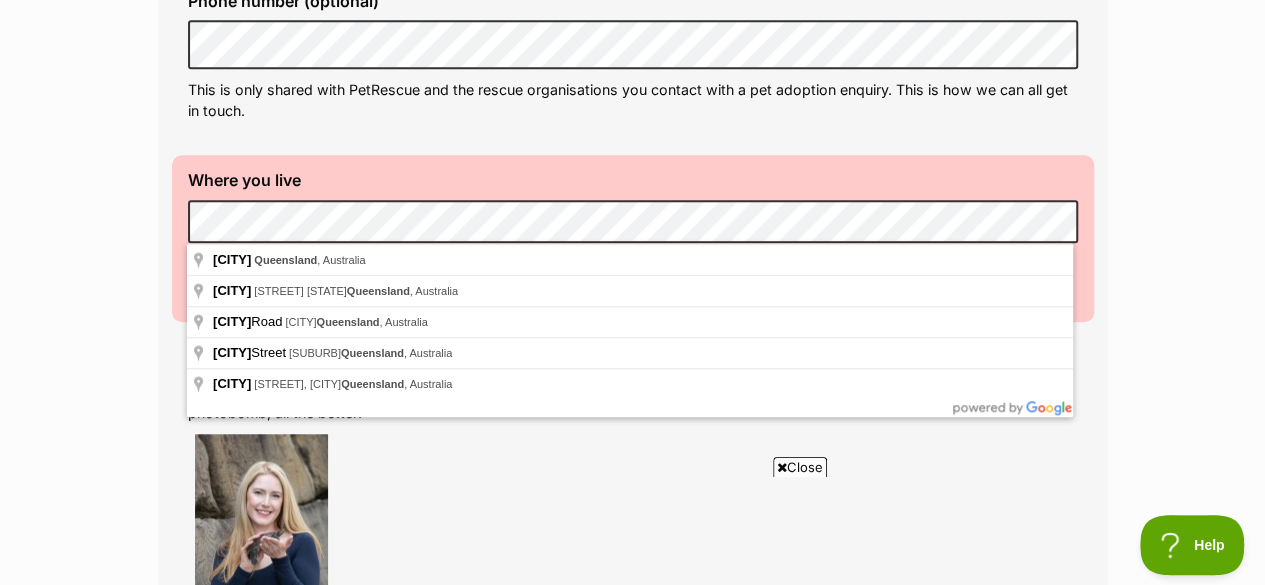 click on "My adopter profile
Why do I need an adopter profile?
Your adopter profile will not be visible to the public.
Great adoptions happen when a great match is made. Completing your profile helps rescue organisations get to know you and what you’re looking for in a pet. Only when you submit an adoption enquiry via the PetRescue website will we send your details to the organisation caring for that pet.
About me
Phone number (optional)
This is only shared with PetRescue and the rescue organisations you contact with a pet adoption enquiry. This is how we can all get in touch.
Where you live
Address line 1 (optional)
Address line 2 (optional)
Suburb (optional)
State [STATE]
Postcode
Can't be blank
Must be a valid address
Enter your postcode, or start typing the suburb and select the relevant location.
Profile photo (optional)
Upload image
Remove profile image (optional)" at bounding box center [632, 997] 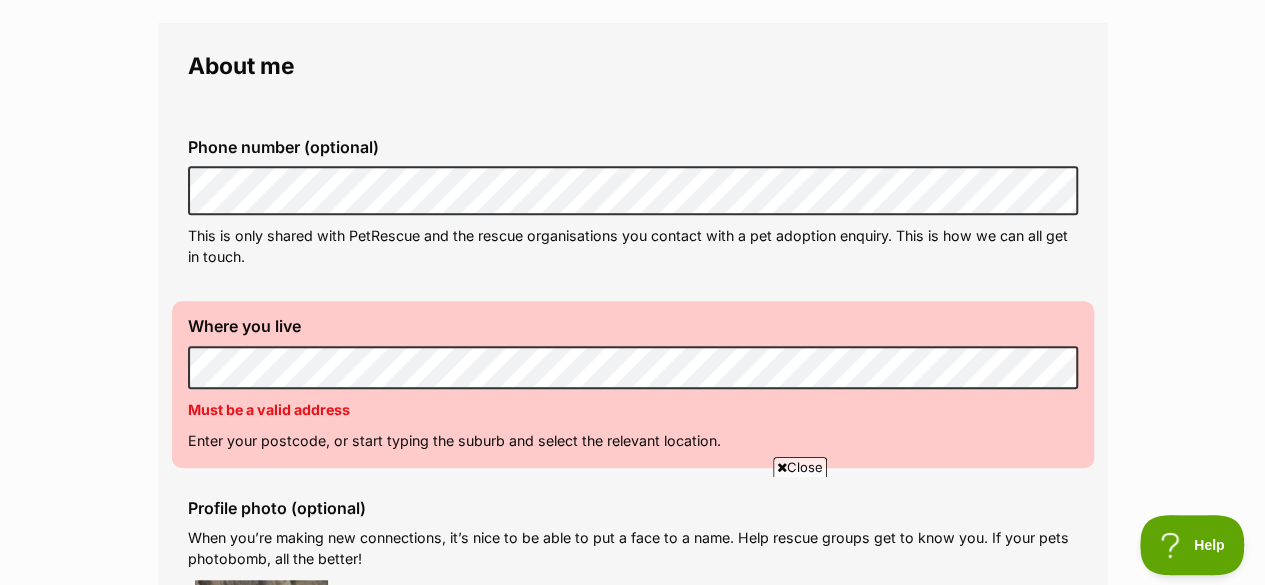 scroll, scrollTop: 600, scrollLeft: 0, axis: vertical 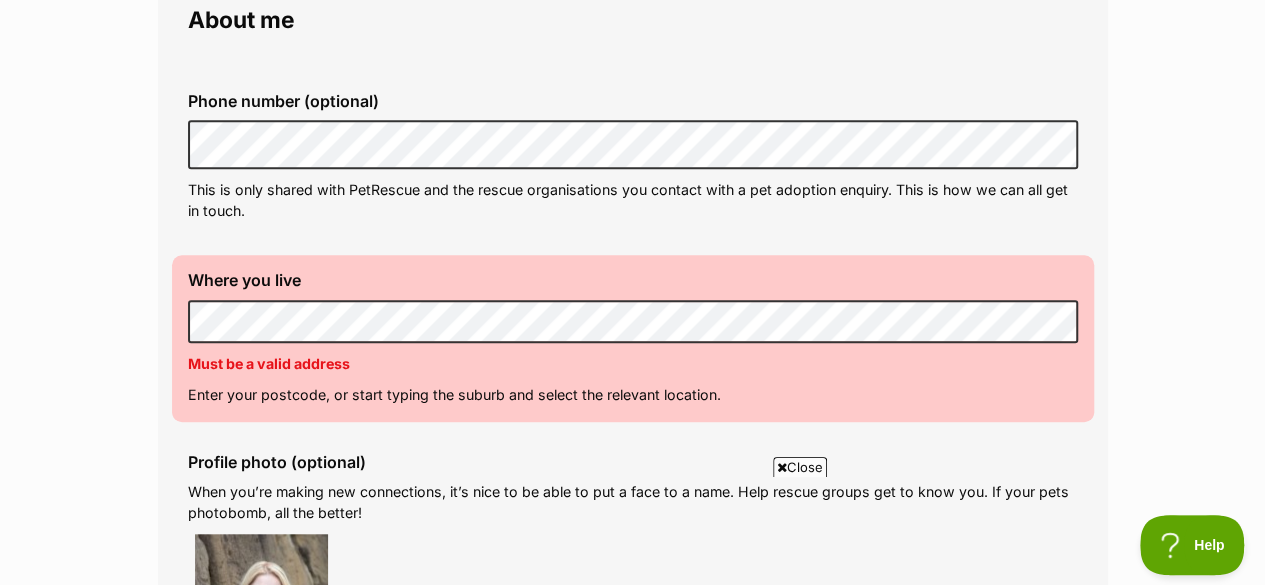 click on "My adopter profile
Why do I need an adopter profile?
Your adopter profile will not be visible to the public.
Great adoptions happen when a great match is made. Completing your profile helps rescue organisations get to know you and what you’re looking for in a pet. Only when you submit an adoption enquiry via the PetRescue website will we send your details to the organisation caring for that pet.
About me
Phone number (optional)
This is only shared with PetRescue and the rescue organisations you contact with a pet adoption enquiry. This is how we can all get in touch.
Where you live
Address line 1 (optional)
Address line 2 (optional)
Suburb (optional)
State [STATE]
Postcode
Can't be blank
Must be a valid address
Enter your postcode, or start typing the suburb and select the relevant location.
Profile photo (optional)
Upload image
Remove profile image (optional)" at bounding box center [632, 1097] 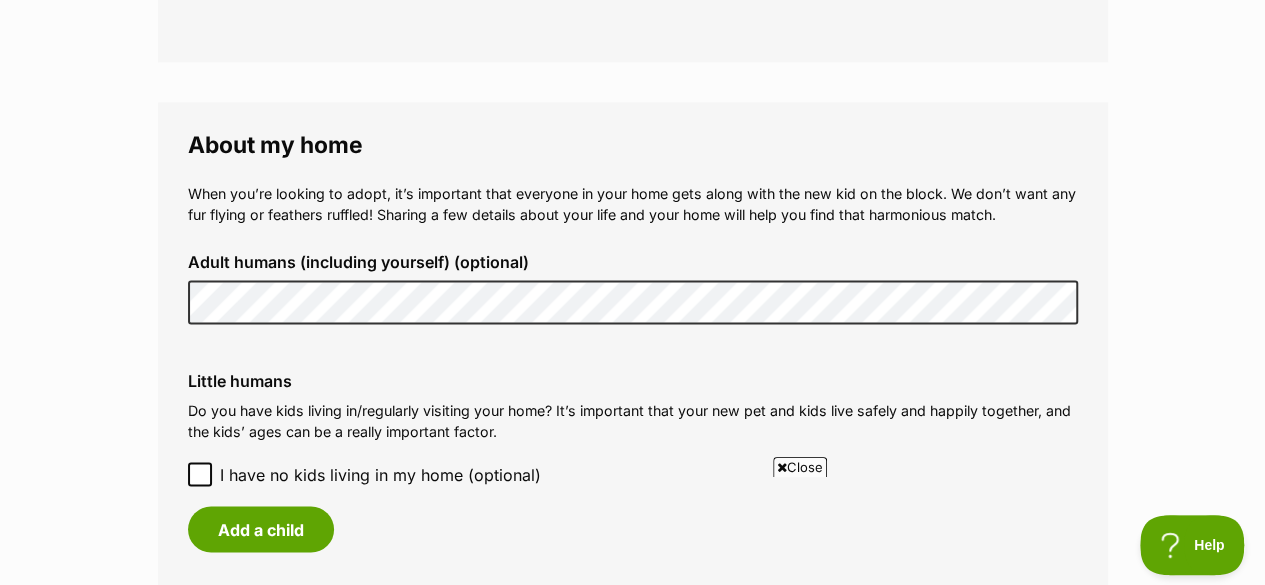 scroll, scrollTop: 1700, scrollLeft: 0, axis: vertical 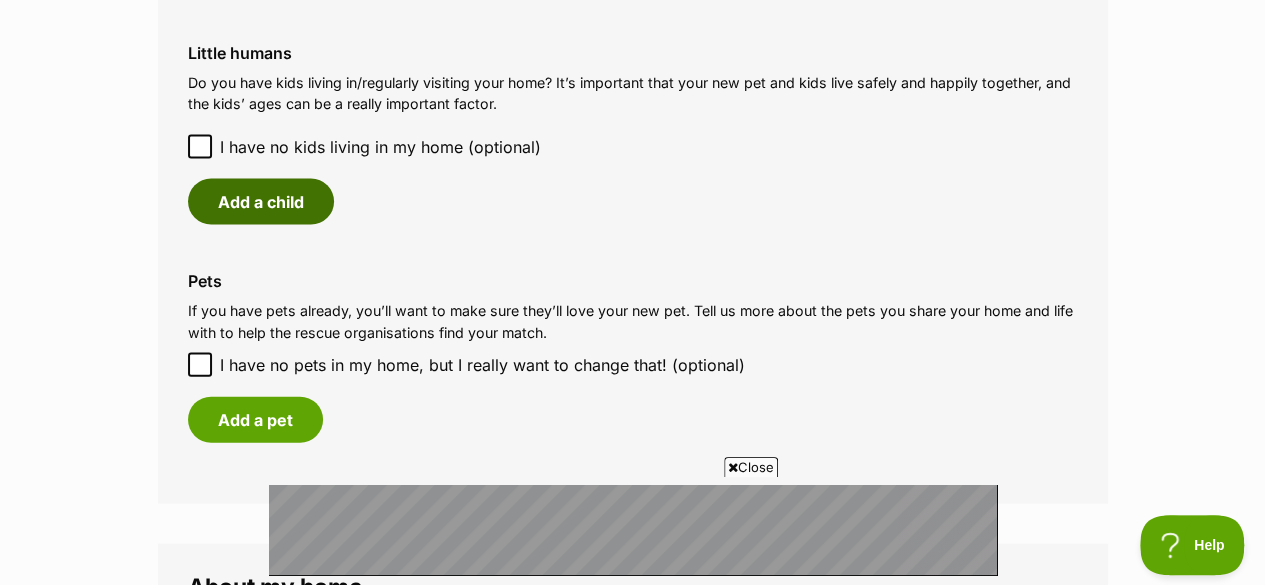 click on "Add a child" at bounding box center [261, 202] 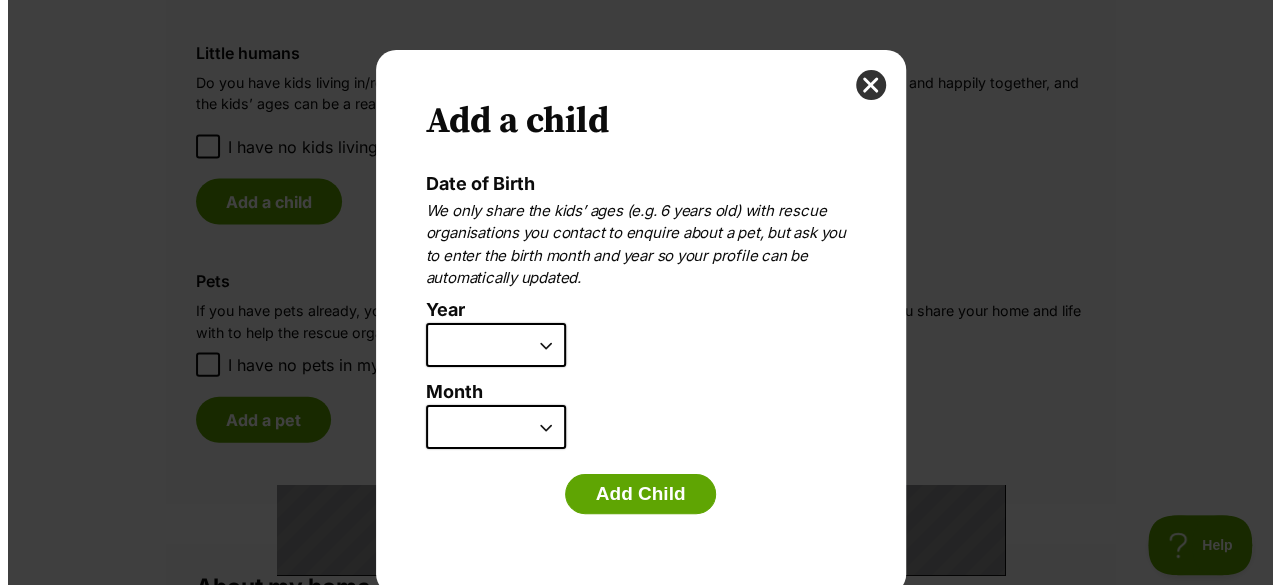 scroll, scrollTop: 0, scrollLeft: 0, axis: both 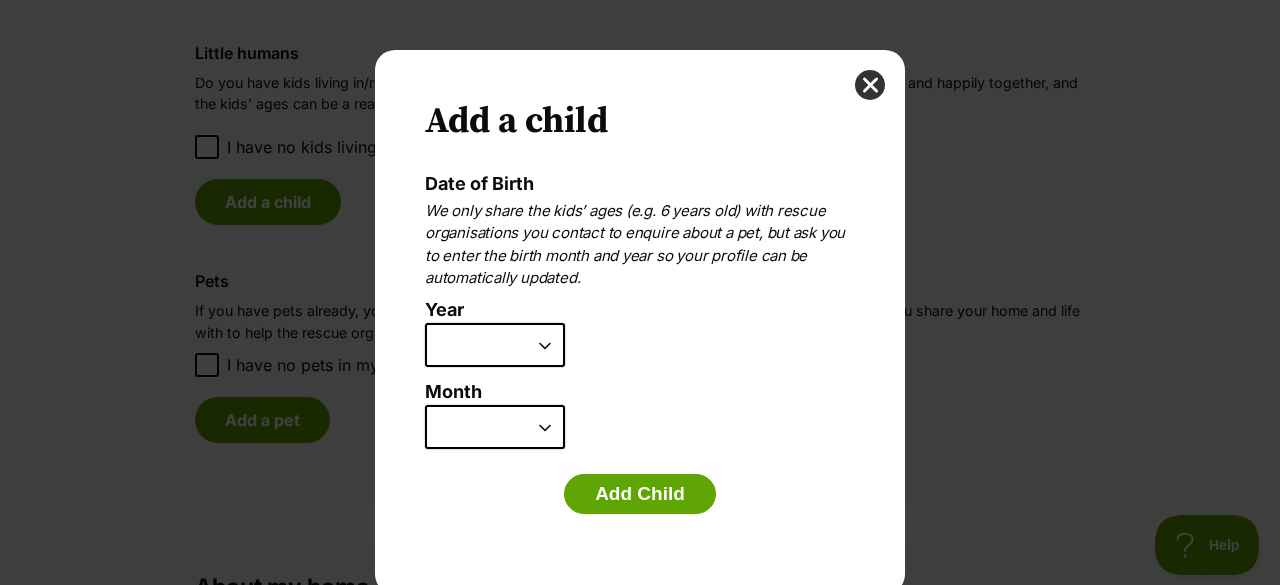 click on "2025
2024
2023
2022
2021
2020
2019
2018
2017
2016
2015
2014
2013
2012
2011
2010
2009
2008
2007" at bounding box center [495, 345] 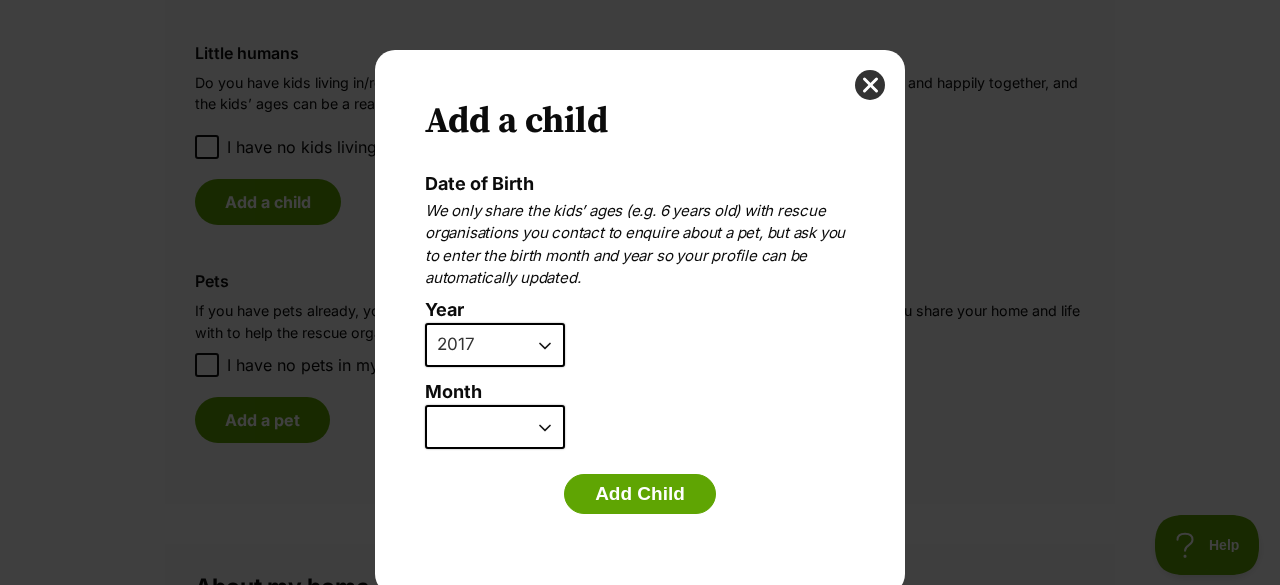 click on "2025
2024
2023
2022
2021
2020
2019
2018
2017
2016
2015
2014
2013
2012
2011
2010
2009
2008
2007" at bounding box center (495, 345) 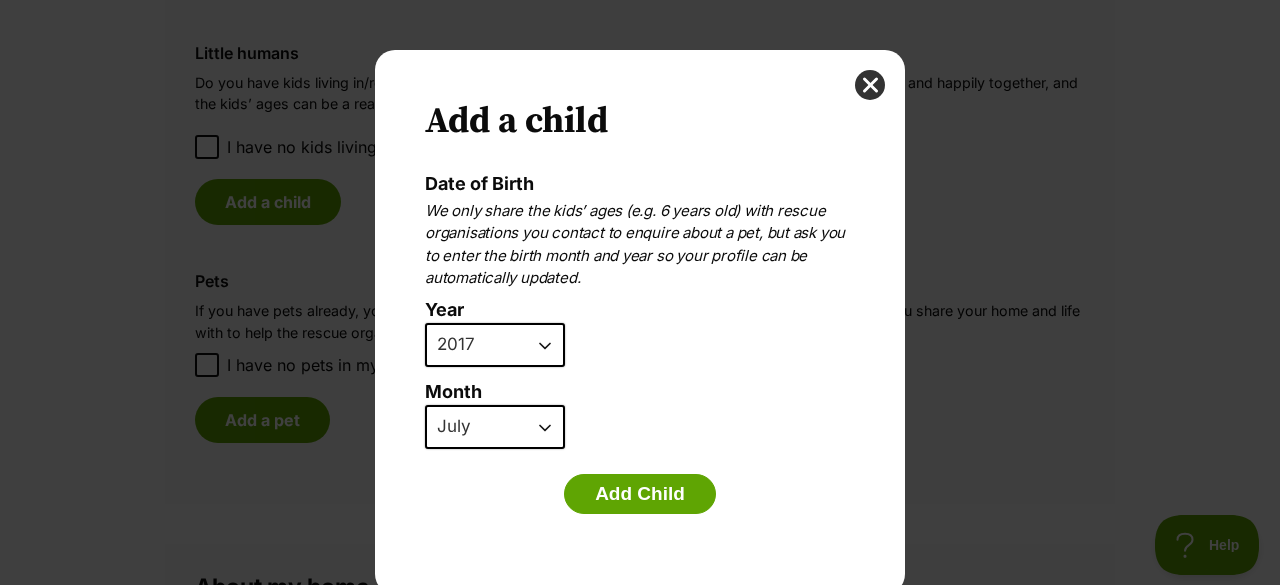 click on "January
February
March
April
May
June
July
August
September
October
November
December" at bounding box center [495, 427] 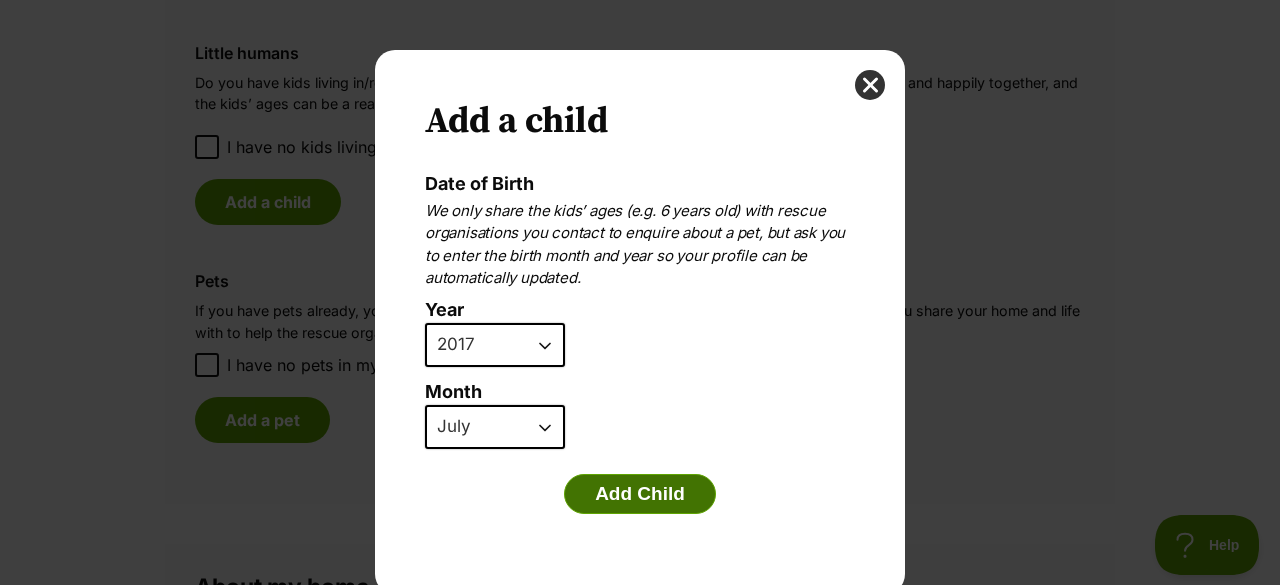 click on "Add Child" at bounding box center [640, 494] 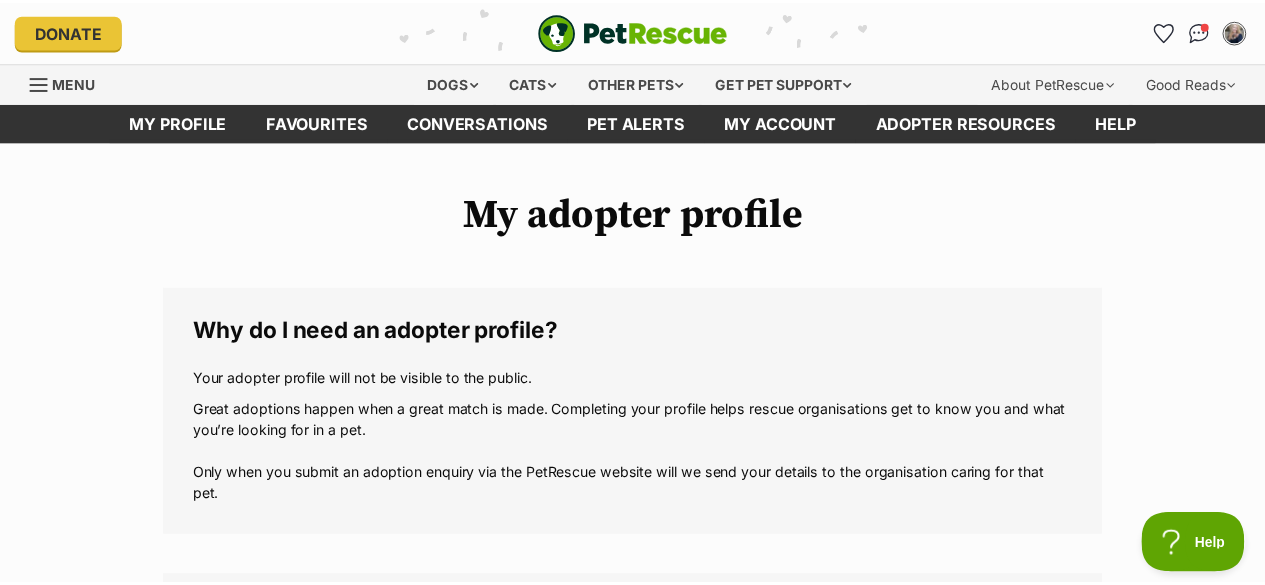 scroll, scrollTop: 2000, scrollLeft: 0, axis: vertical 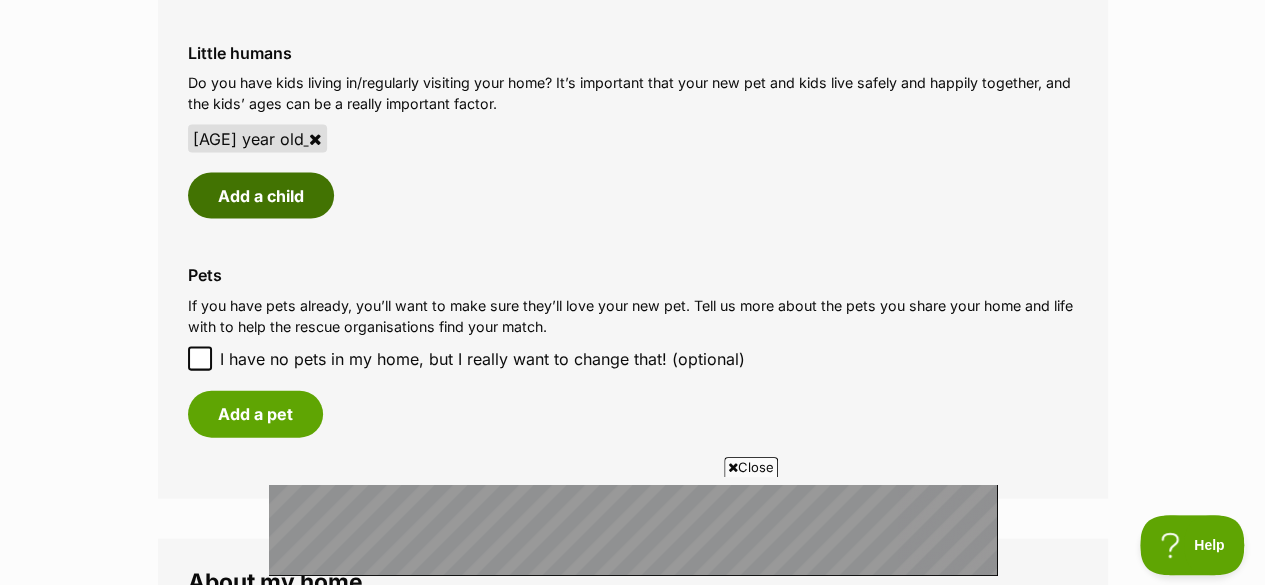 click on "Add a child" at bounding box center [261, 196] 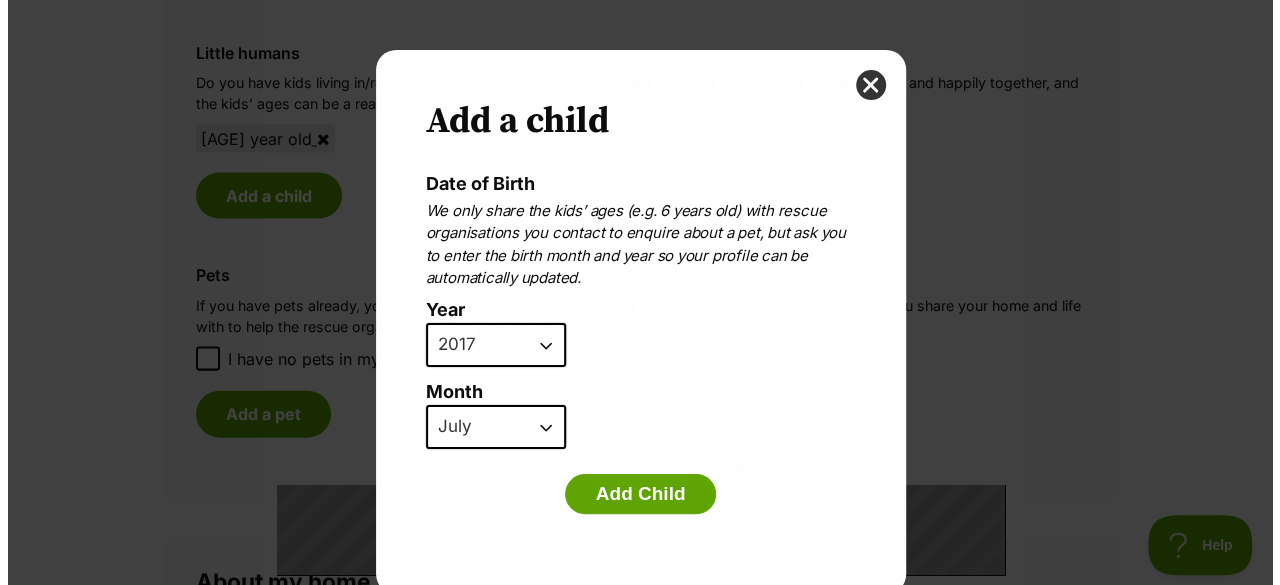 scroll, scrollTop: 0, scrollLeft: 0, axis: both 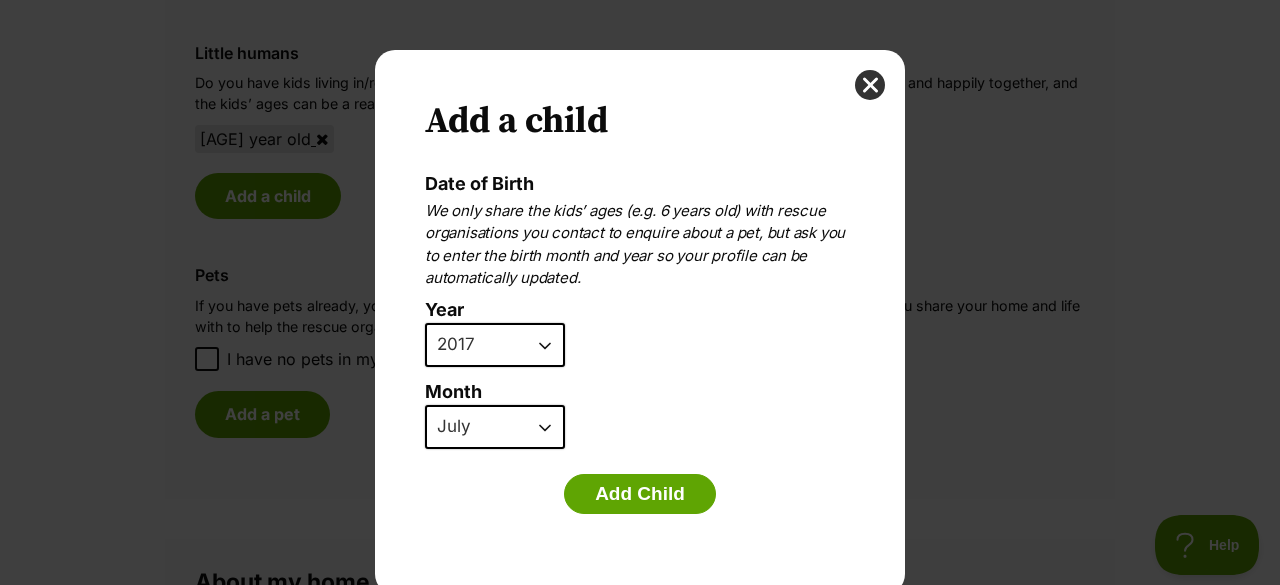 click on "2025
2024
2023
2022
2021
2020
2019
2018
2017
2016
2015
2014
2013
2012
2011
2010
2009
2008
2007" at bounding box center [495, 345] 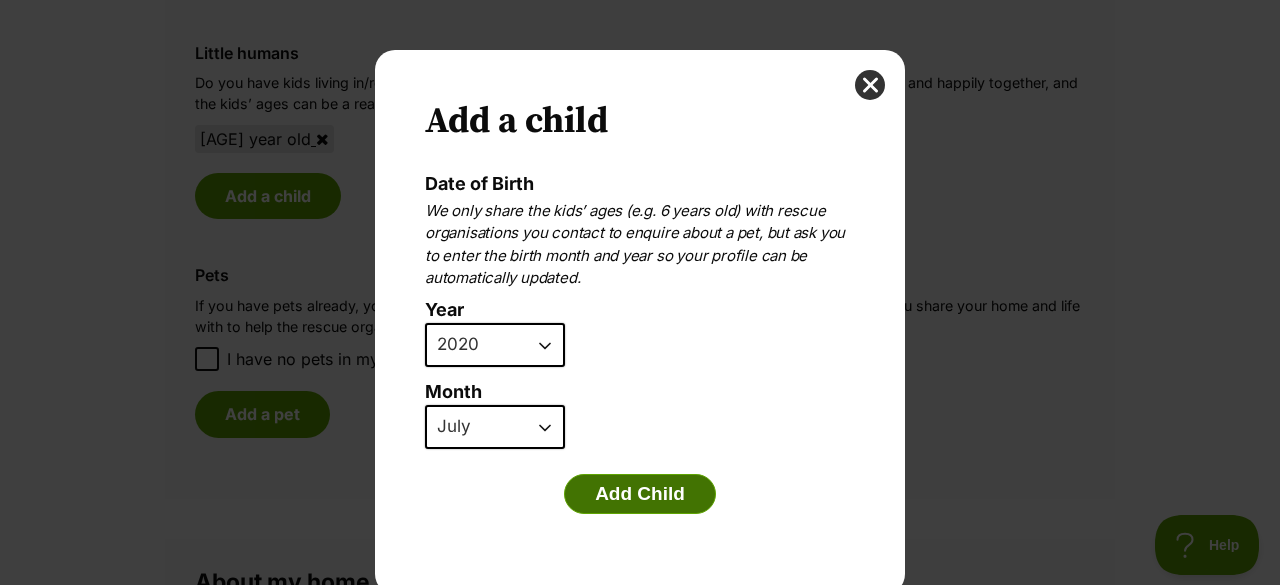 click on "Add Child" at bounding box center [640, 494] 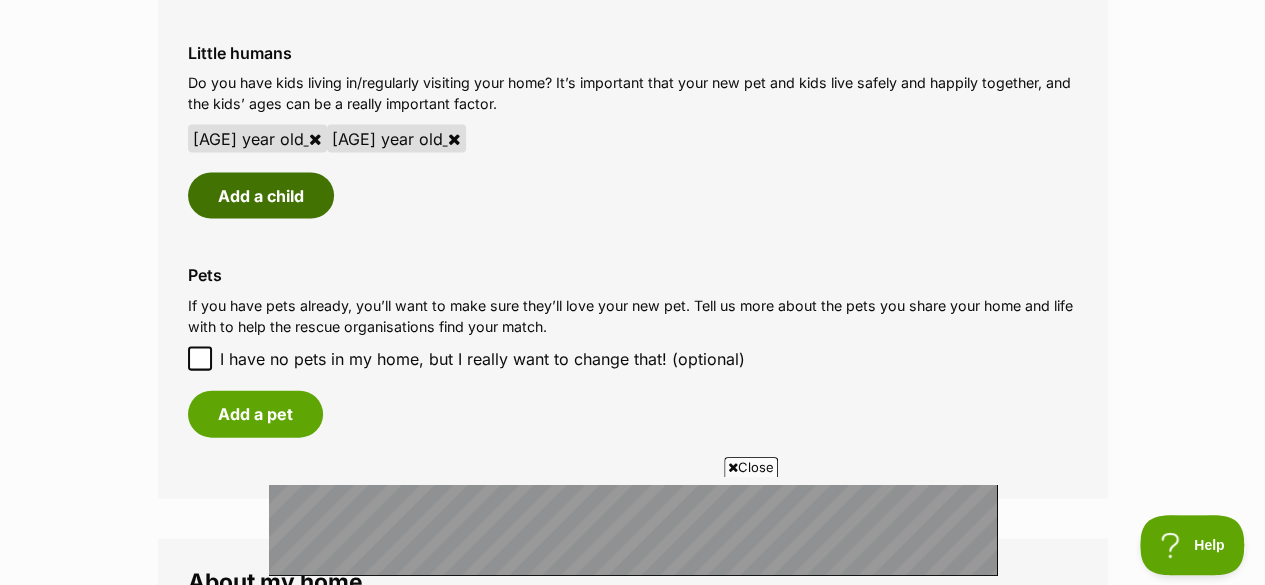 scroll, scrollTop: 2100, scrollLeft: 0, axis: vertical 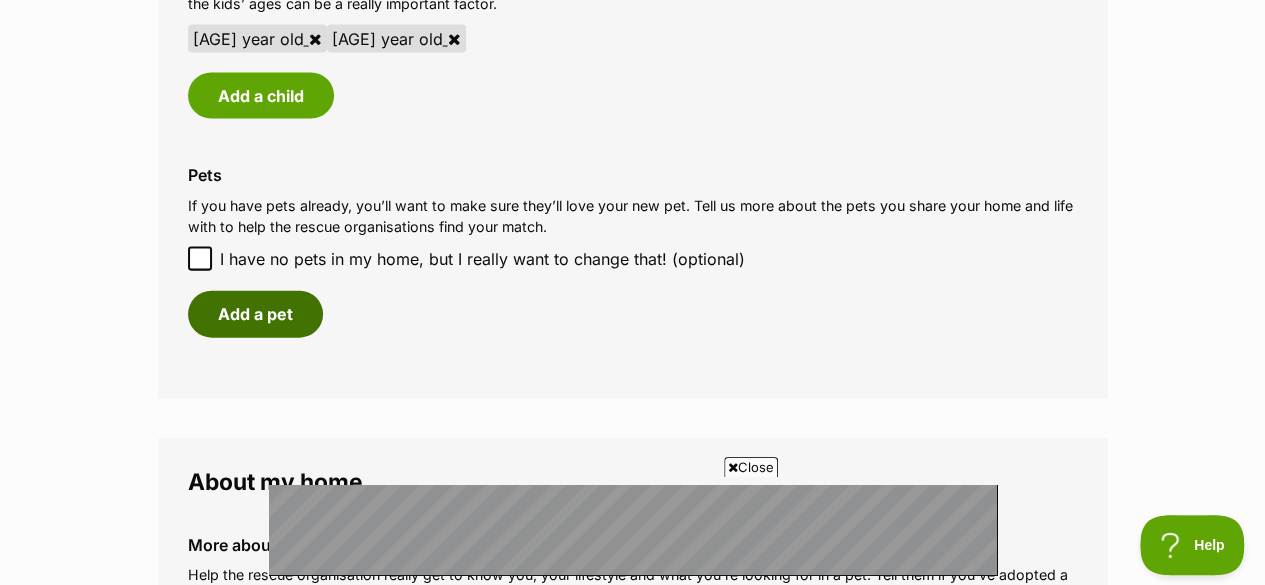 click on "Add a pet" at bounding box center [255, 314] 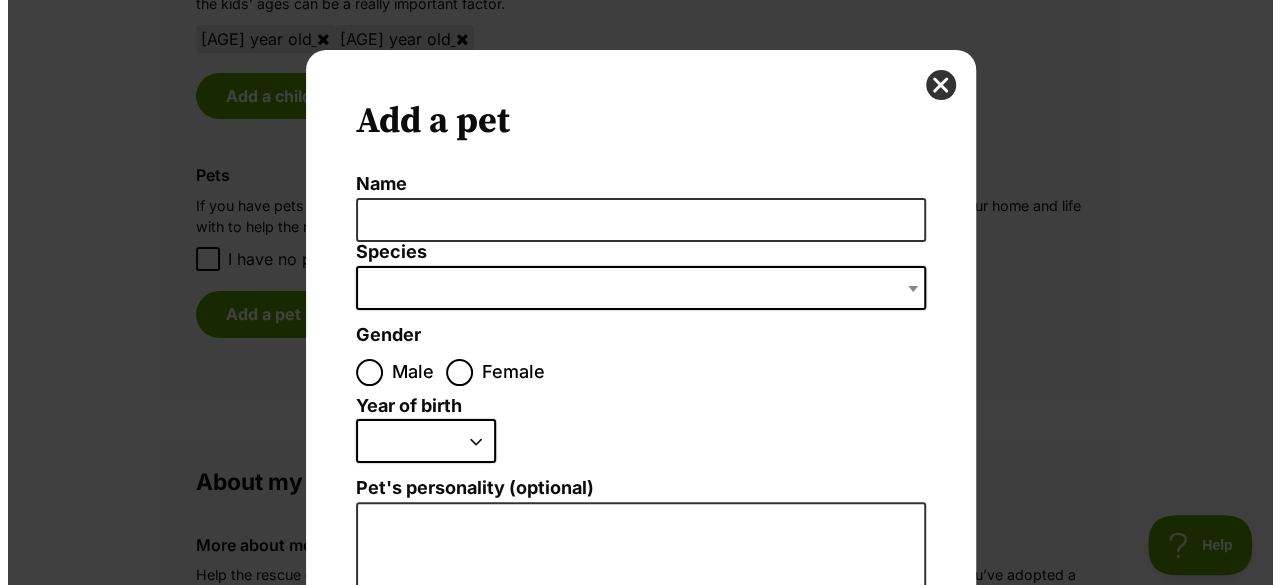 scroll, scrollTop: 0, scrollLeft: 0, axis: both 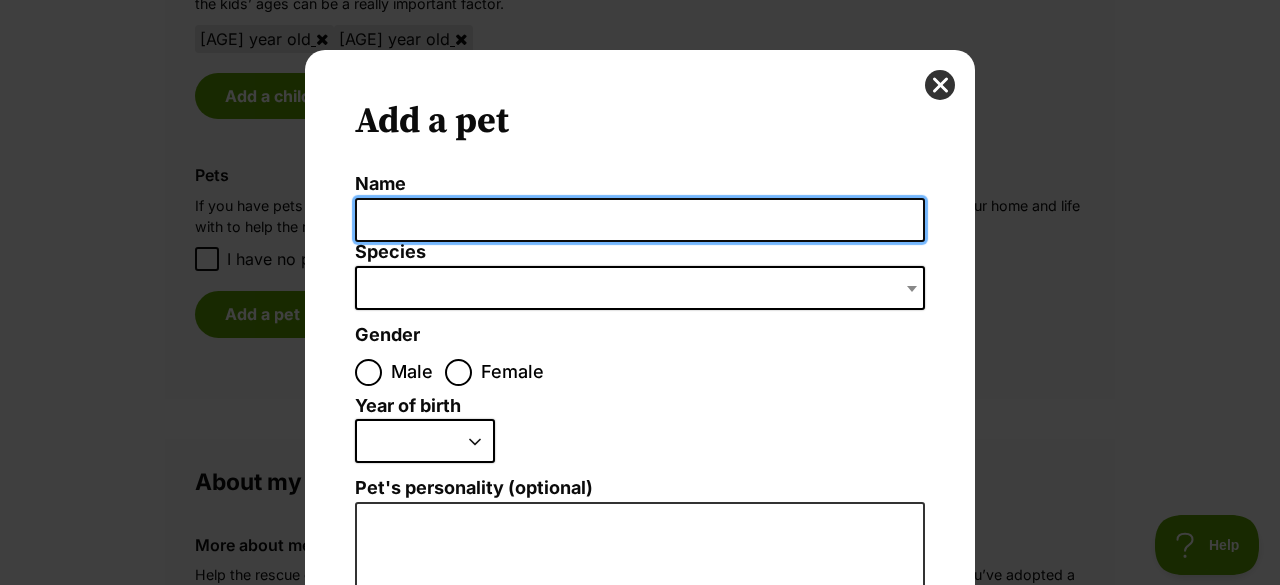 click on "Name" at bounding box center [640, 220] 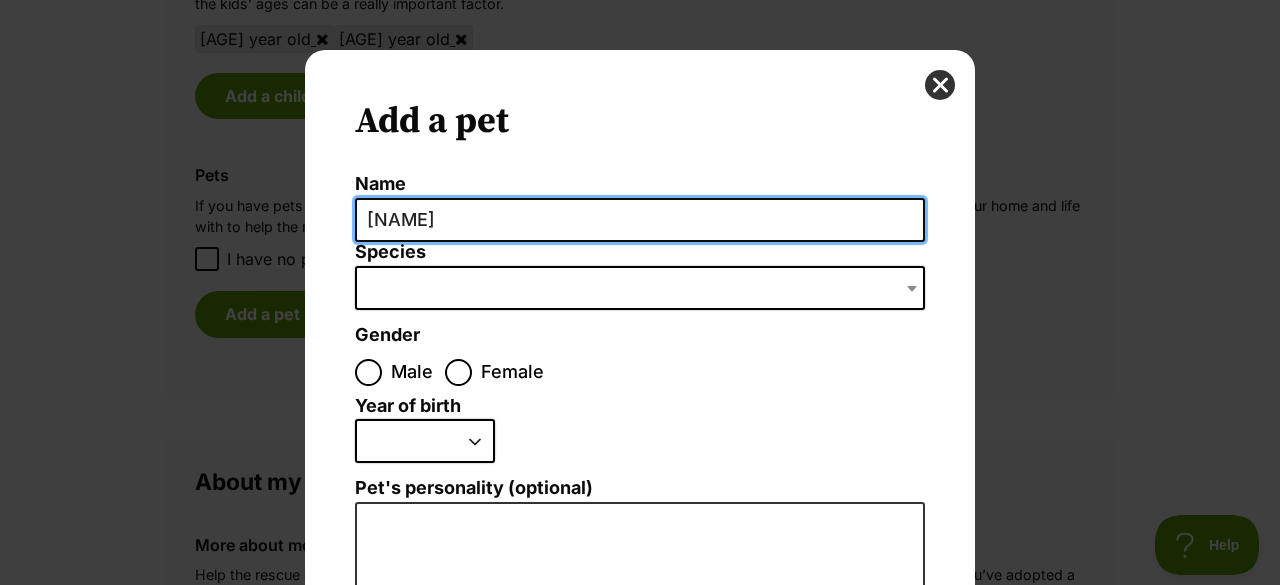 type on "Goldie" 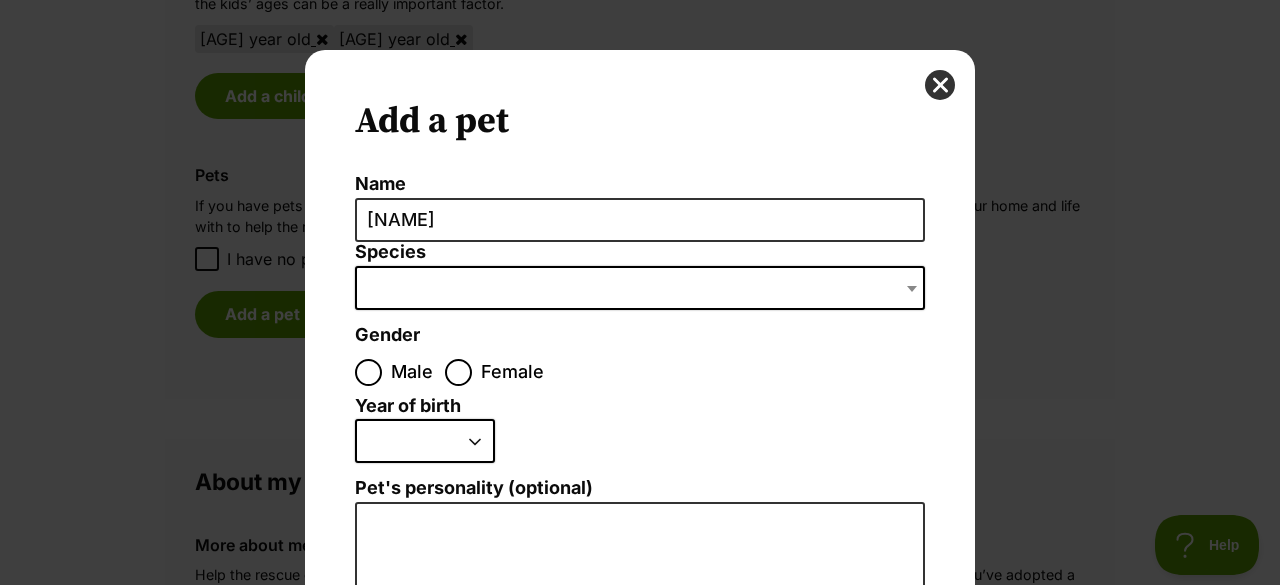 click at bounding box center [640, 288] 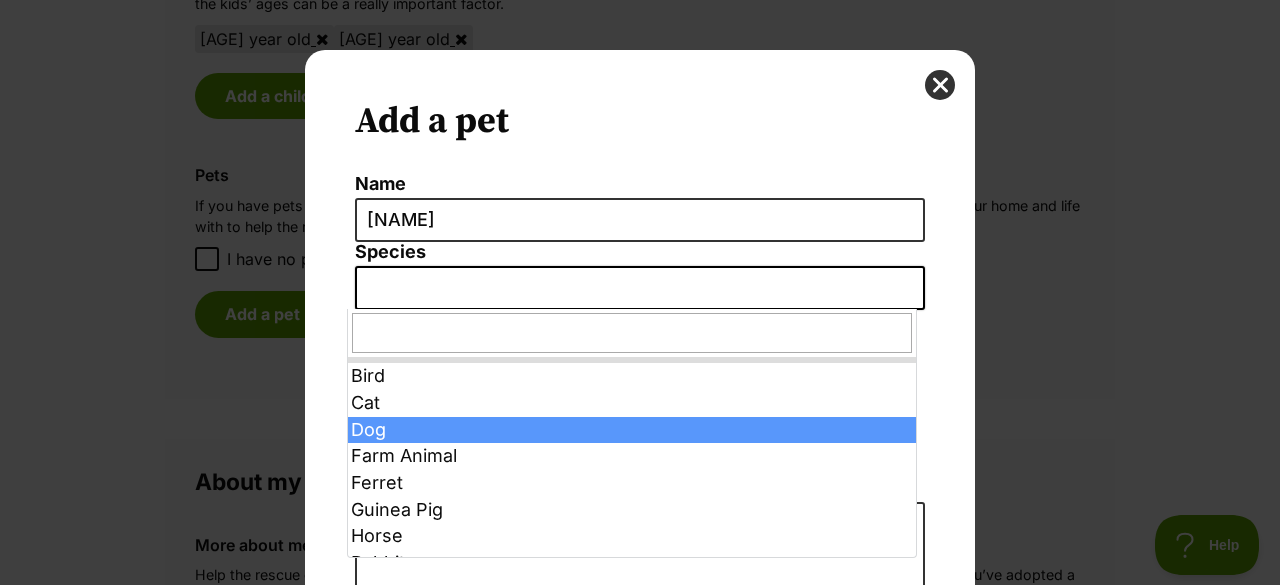 select on "1" 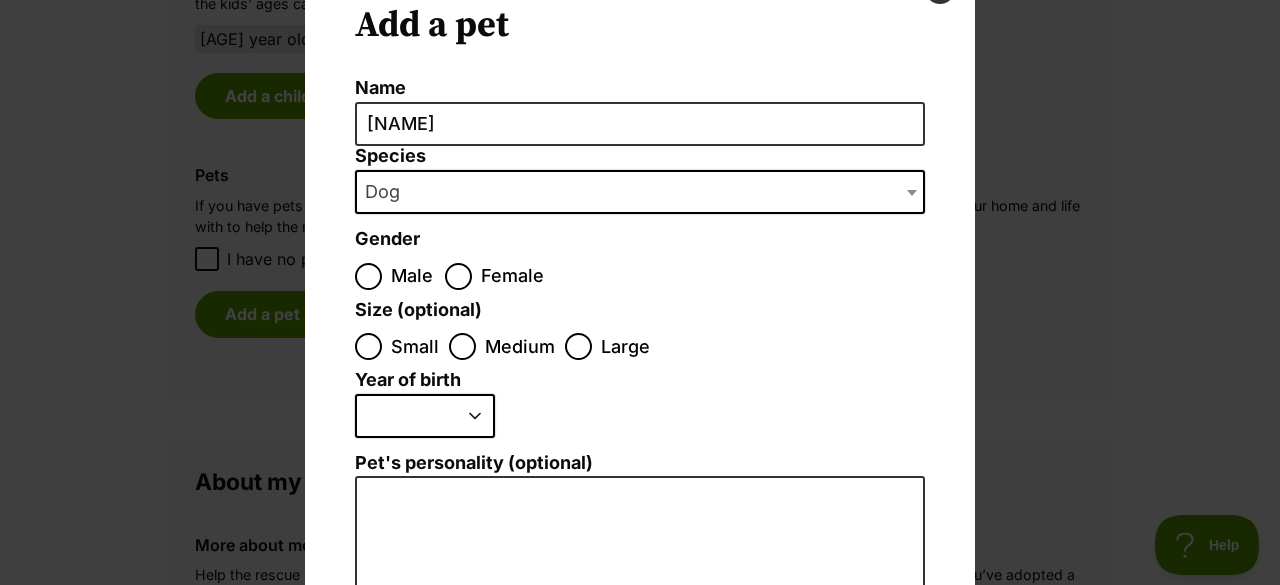 scroll, scrollTop: 100, scrollLeft: 0, axis: vertical 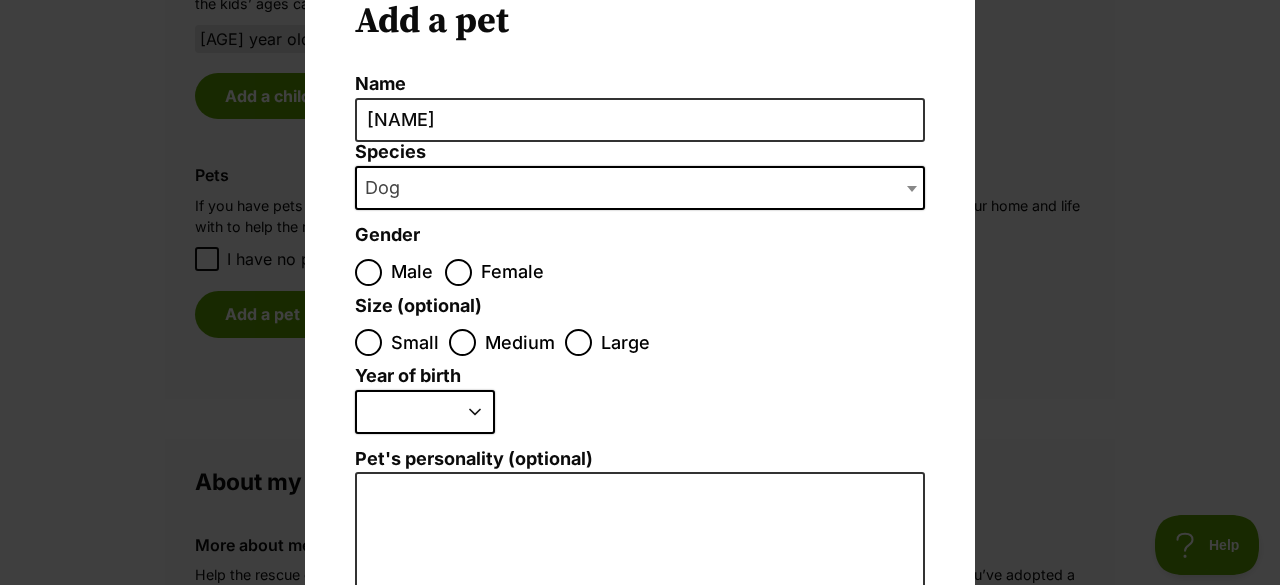 click on "Female" at bounding box center [494, 272] 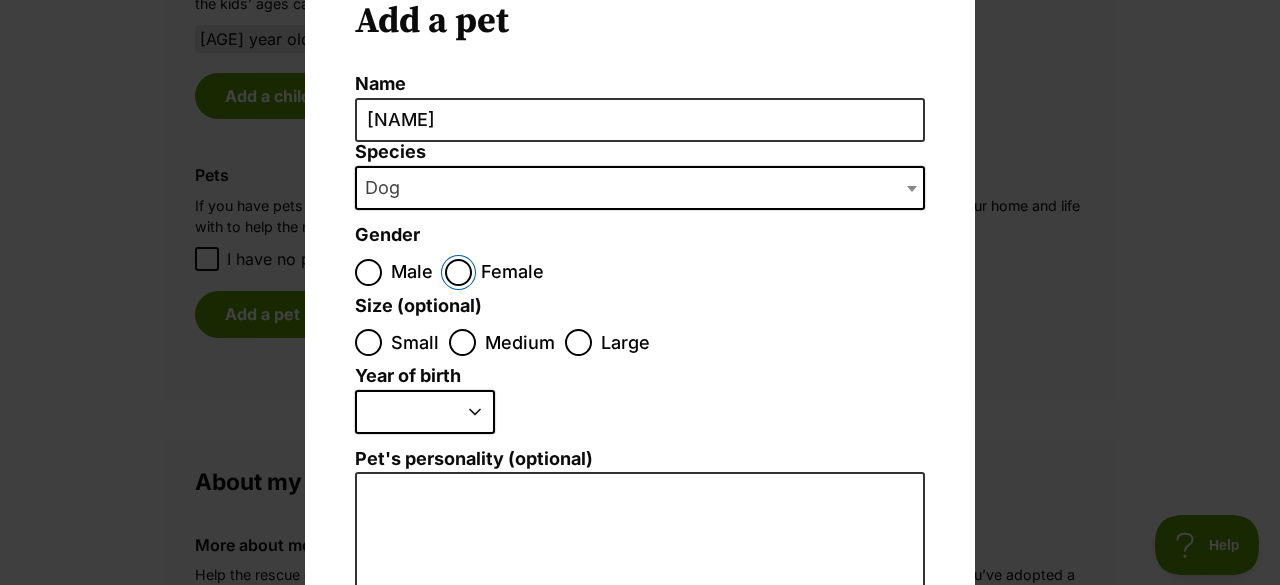 radio on "true" 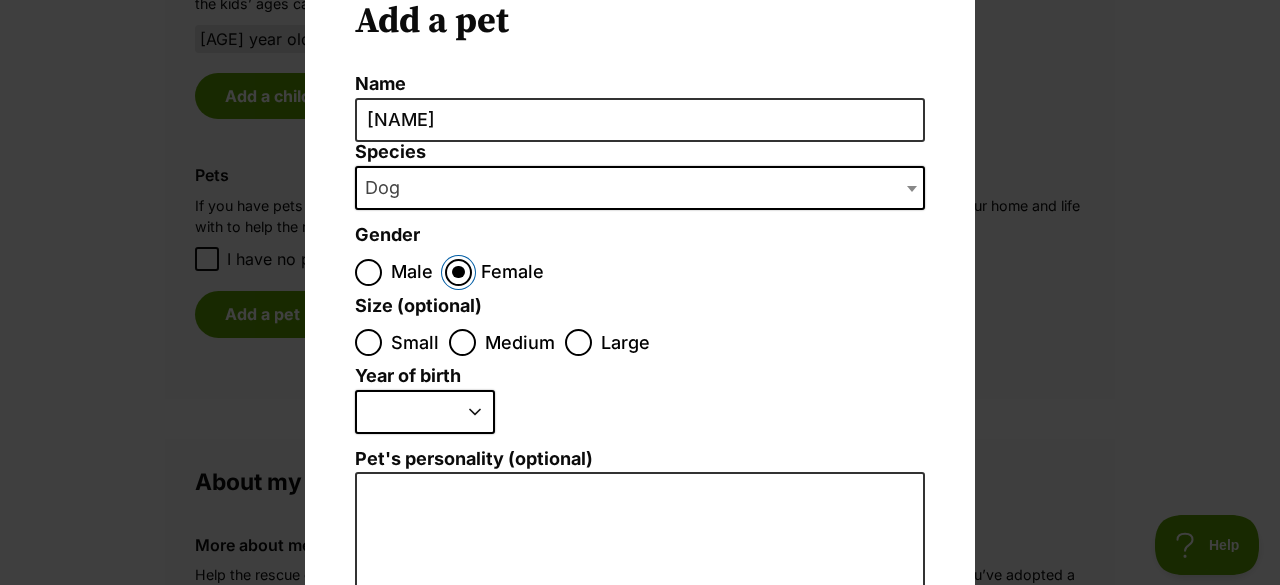 scroll, scrollTop: 0, scrollLeft: 0, axis: both 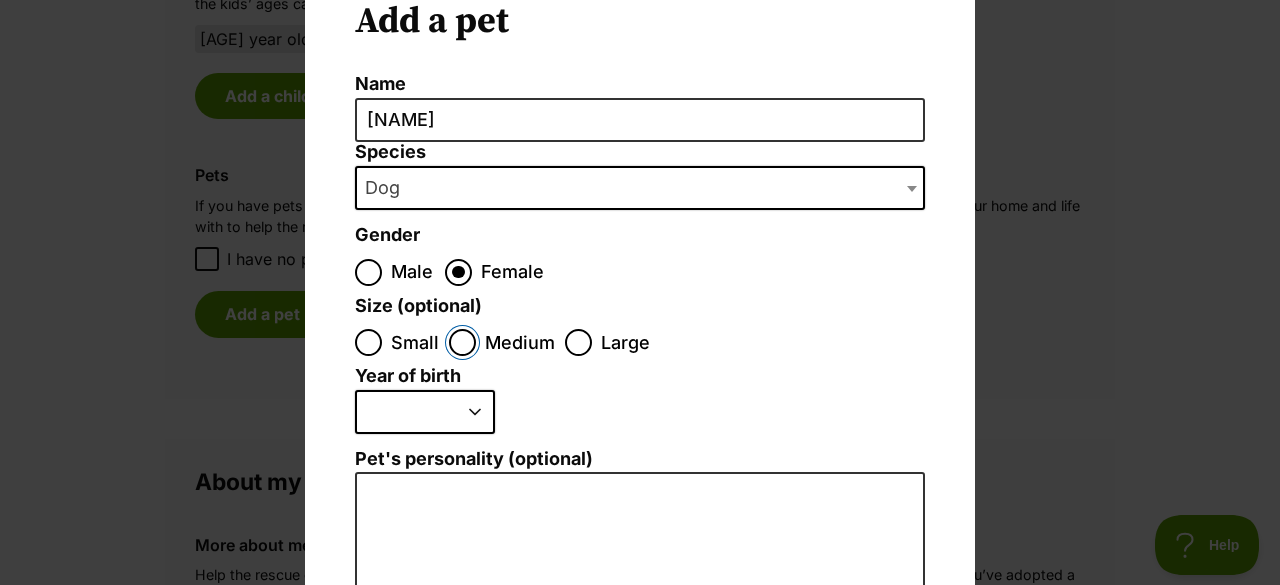 click on "Medium" at bounding box center (502, 342) 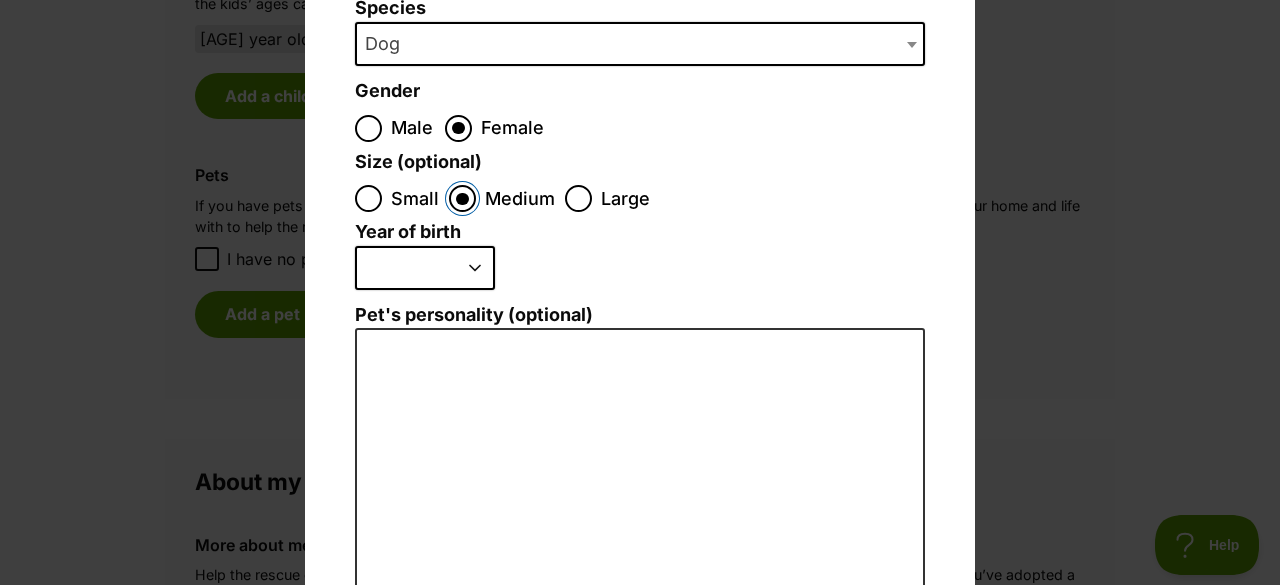 scroll, scrollTop: 300, scrollLeft: 0, axis: vertical 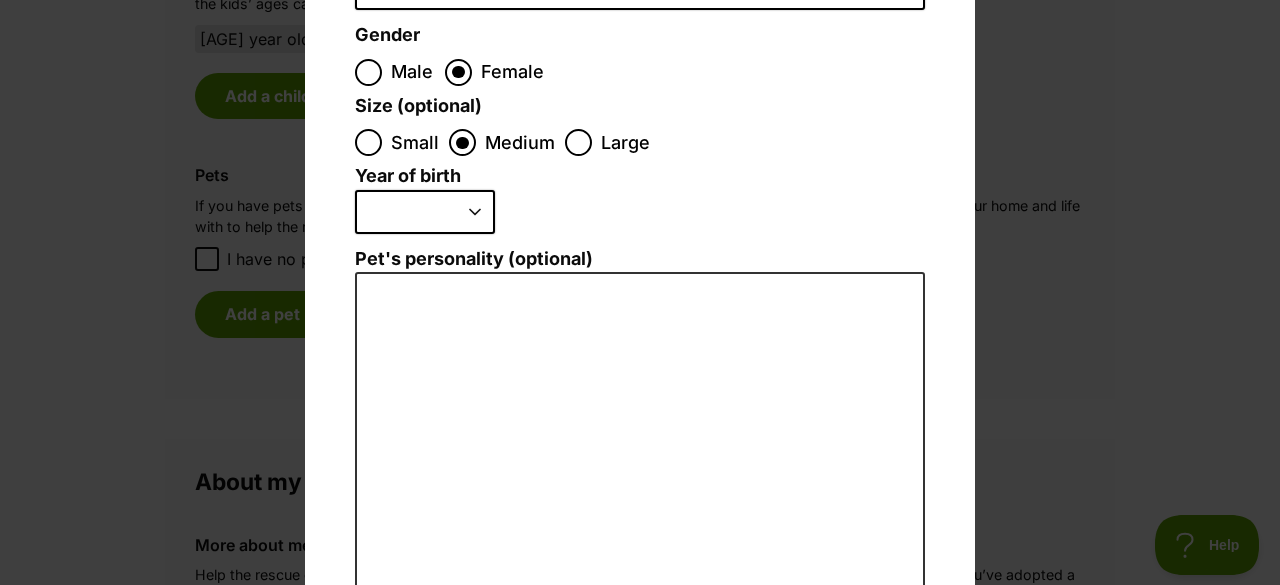 click on "2025
2024
2023
2022
2021
2020
2019
2018
2017
2016
2015
2014
2013
2012
2011
2010
2009
2008
2007
2006
2005
2004
2003
2002
2001
2000
1999
1998
1997
1996
1995" at bounding box center (425, 212) 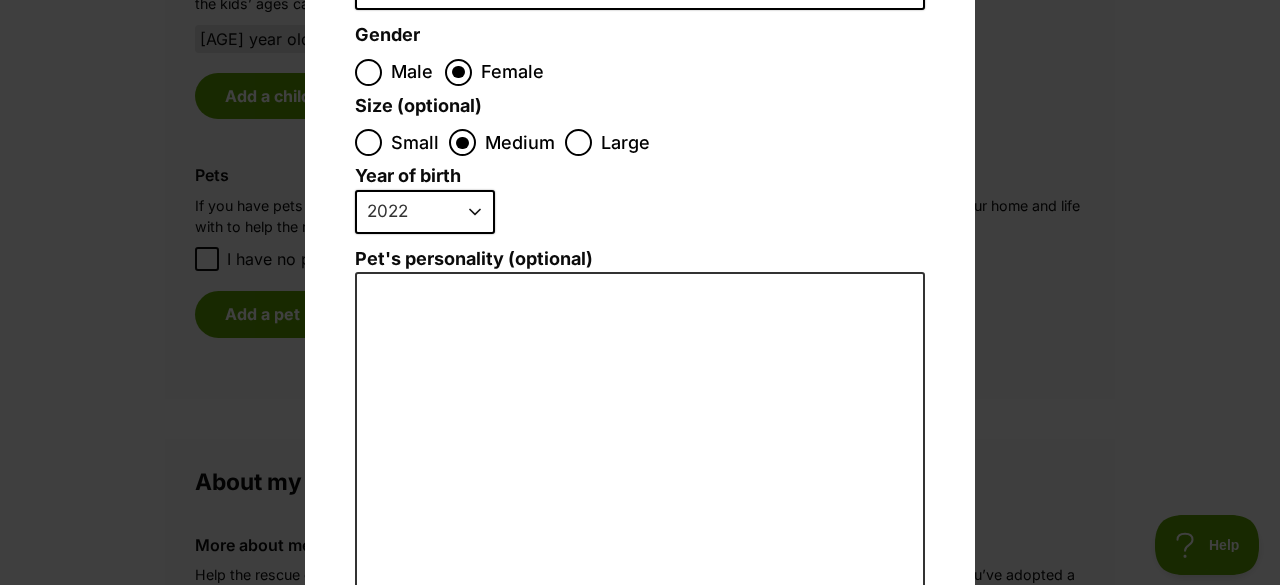 click on "2025
2024
2023
2022
2021
2020
2019
2018
2017
2016
2015
2014
2013
2012
2011
2010
2009
2008
2007
2006
2005
2004
2003
2002
2001
2000
1999
1998
1997
1996
1995" at bounding box center [425, 212] 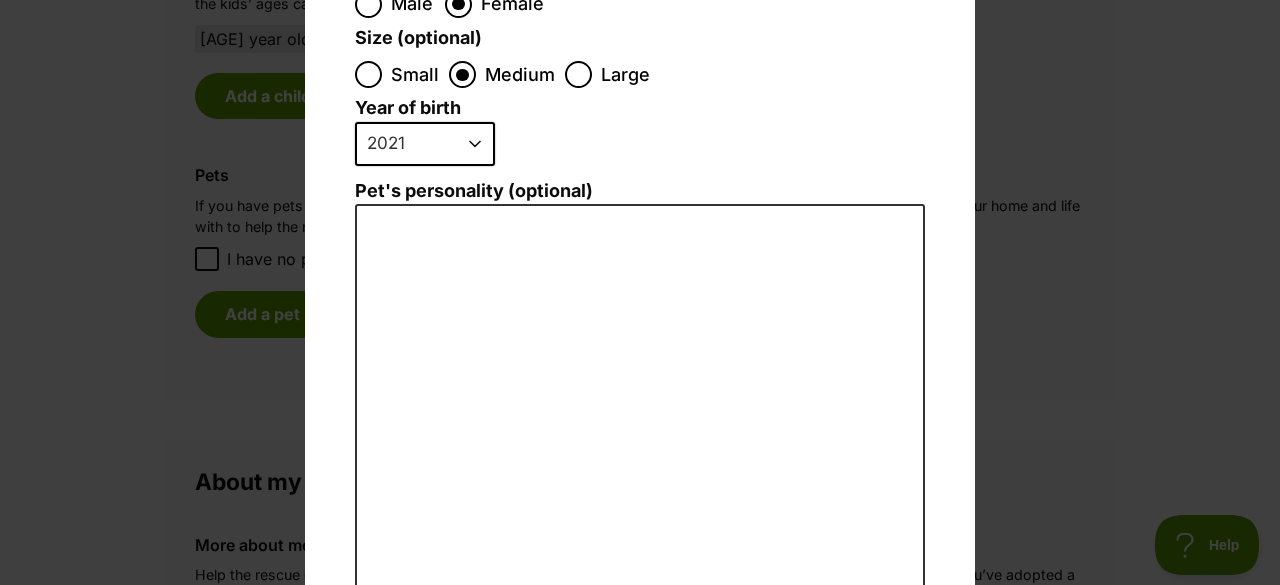 scroll, scrollTop: 400, scrollLeft: 0, axis: vertical 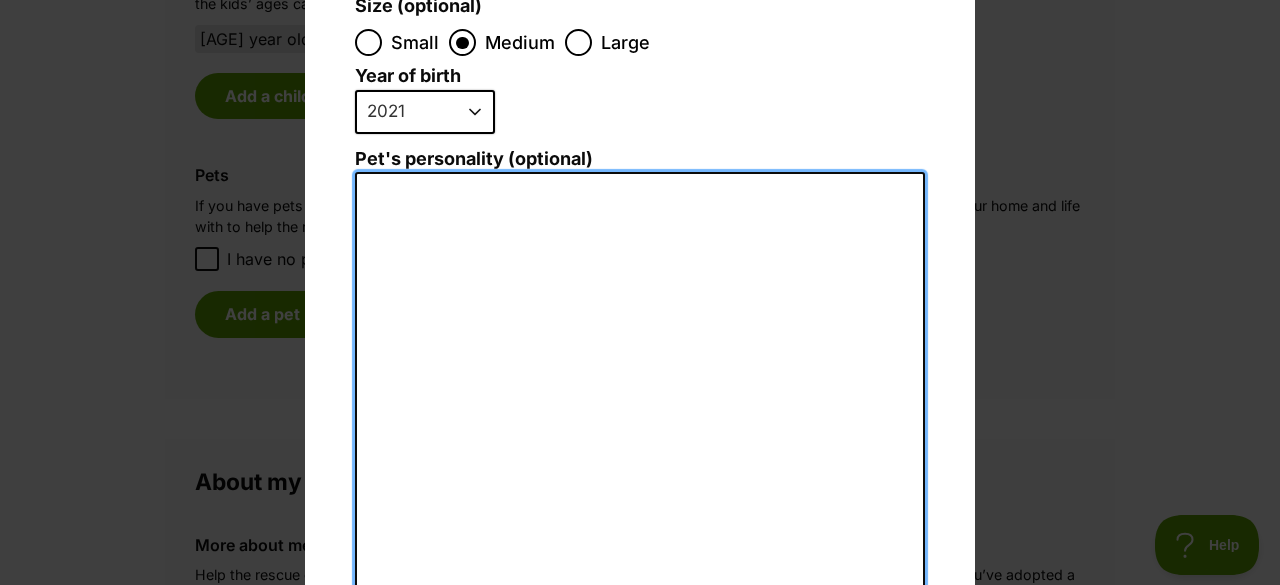click on "Pet's personality (optional)" at bounding box center (640, 391) 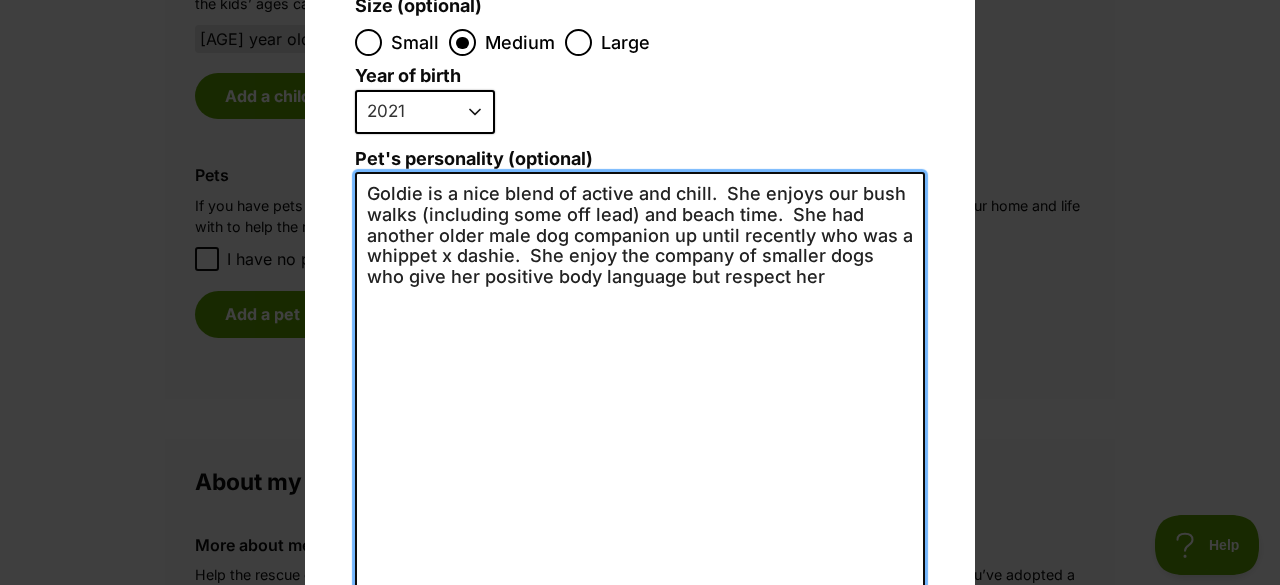 scroll, scrollTop: 0, scrollLeft: 0, axis: both 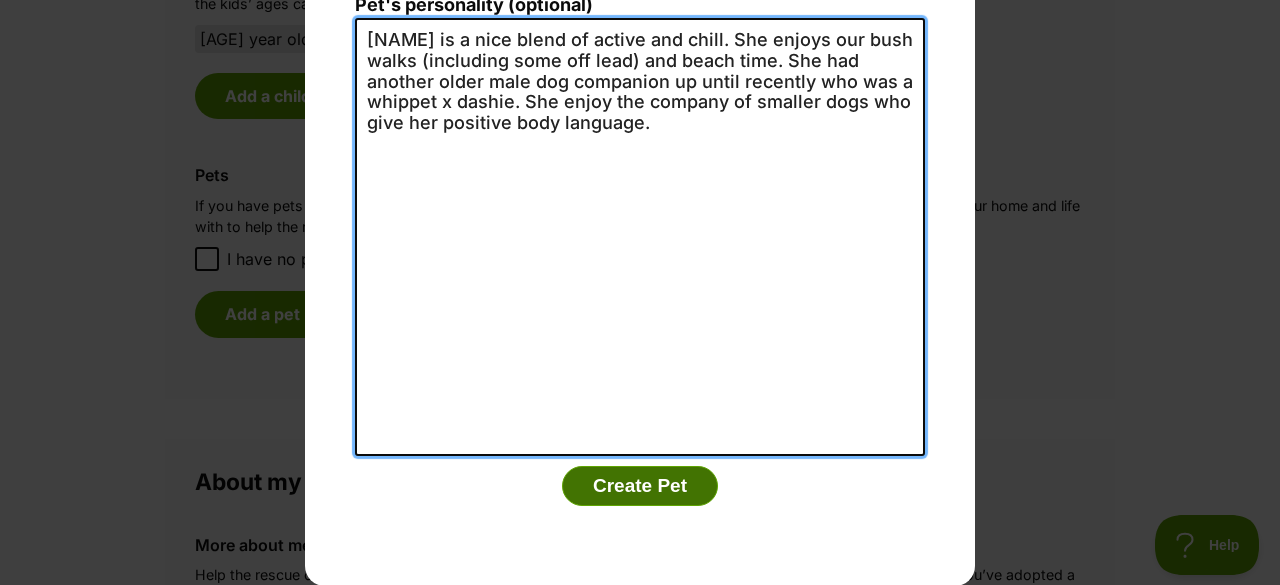 type on "Goldie is a nice blend of active and chill.  She enjoys our bush walks (including some off lead) and beach time.  She had another older male dog companion up until recently who was a whippet x dashie.  She enjoy the company of smaller dogs who give her positive body language." 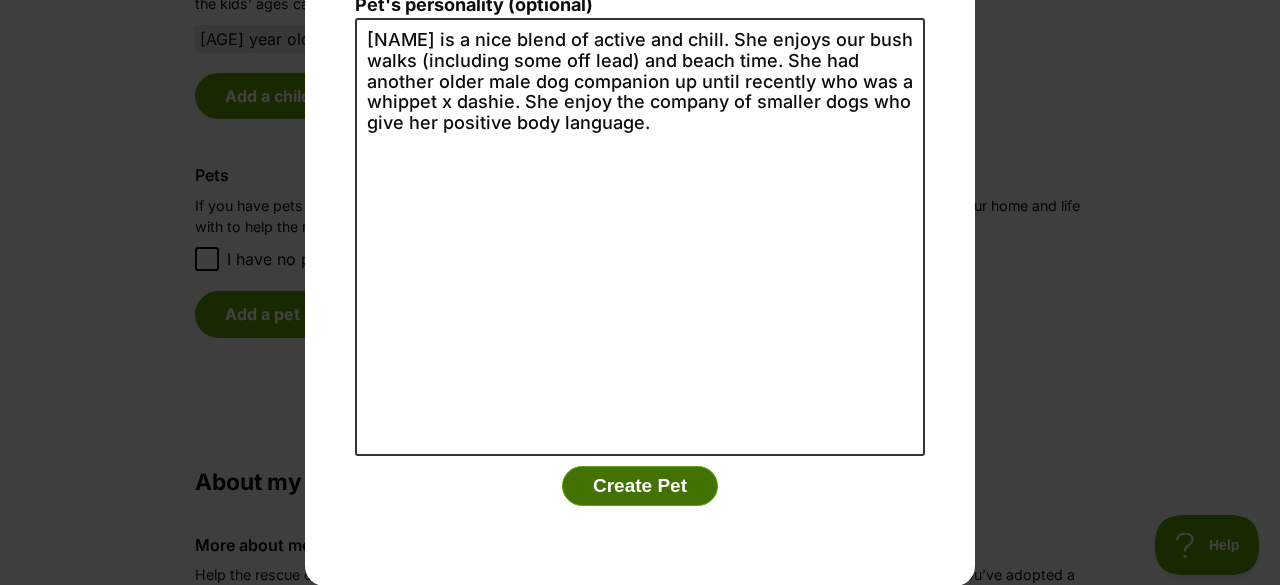 click on "Create Pet" at bounding box center (640, 486) 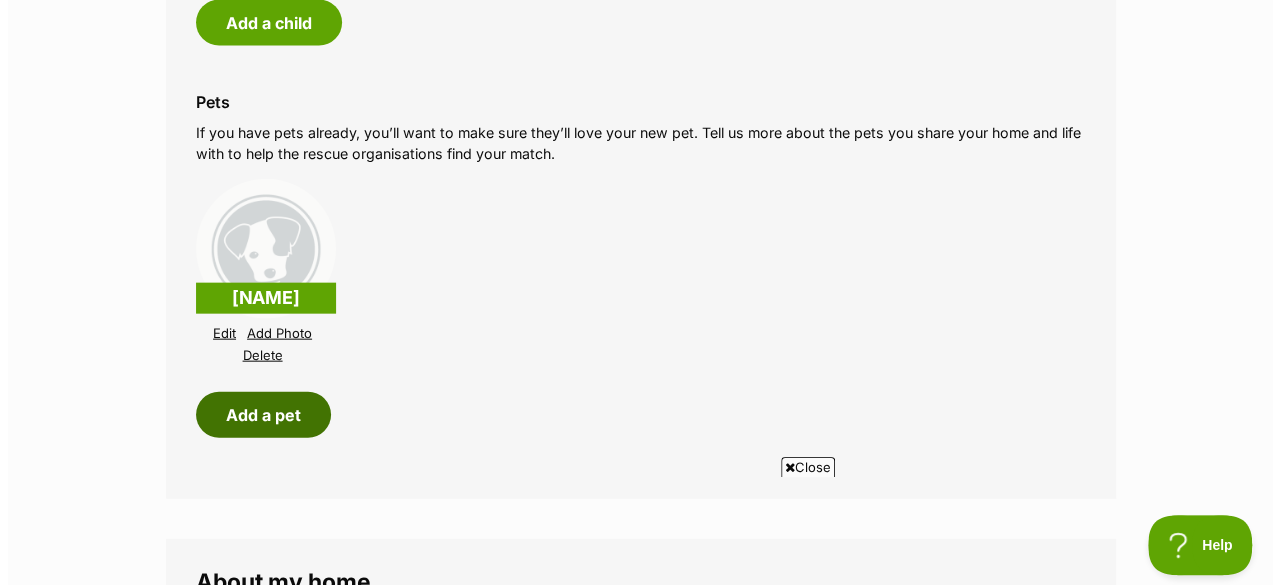 scroll, scrollTop: 2300, scrollLeft: 0, axis: vertical 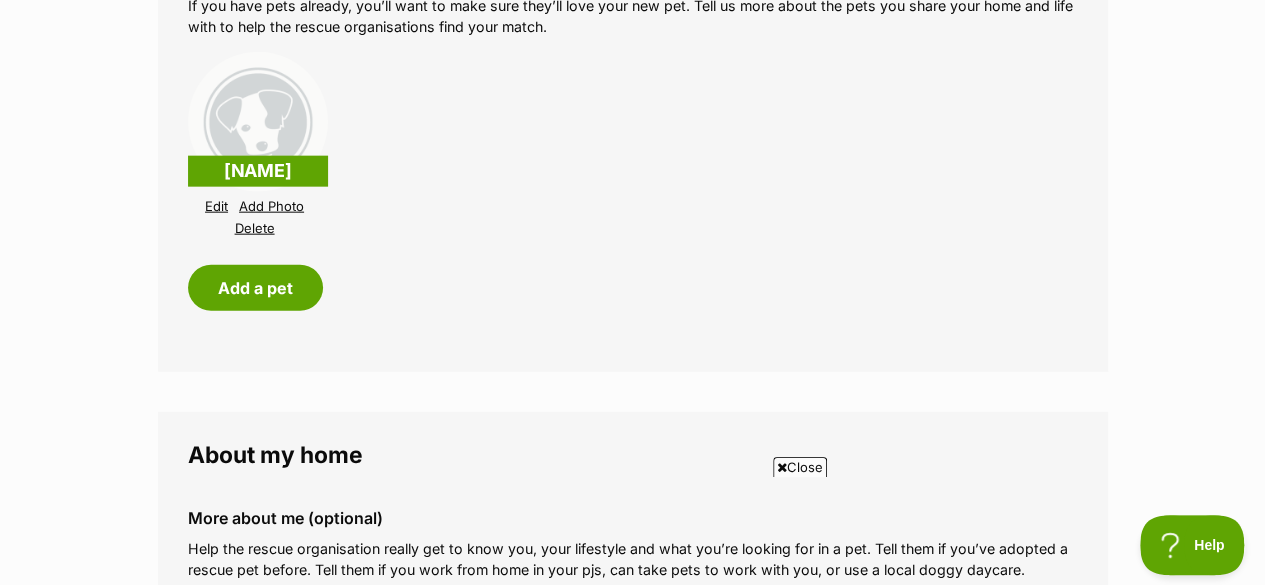 click on "Add Photo" at bounding box center [271, 206] 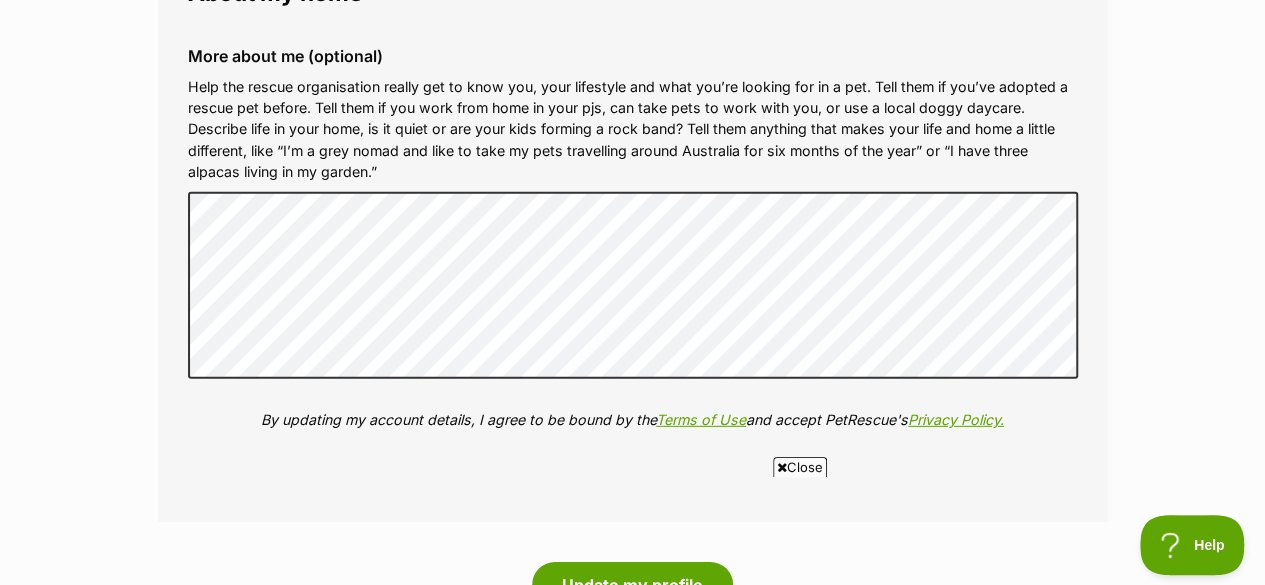 scroll, scrollTop: 2900, scrollLeft: 0, axis: vertical 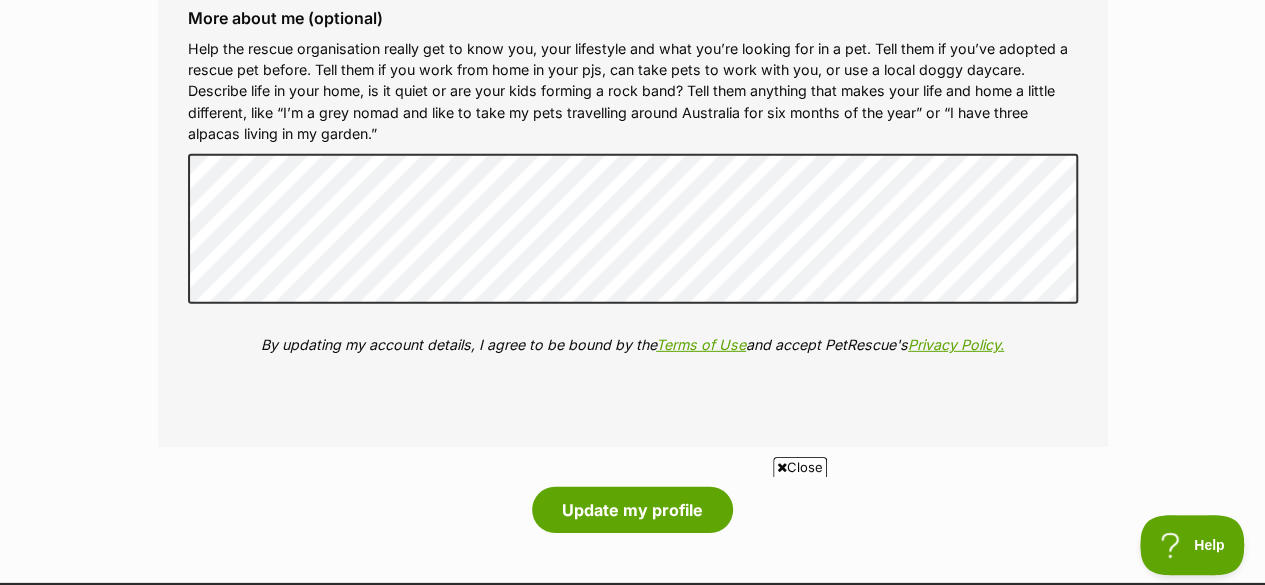 click on "My adopter profile
Why do I need an adopter profile?
Your adopter profile will not be visible to the public.
Great adoptions happen when a great match is made. Completing your profile helps rescue organisations get to know you and what you’re looking for in a pet. Only when you submit an adoption enquiry via the PetRescue website will we send your details to the organisation caring for that pet.
About me
Phone number (optional)
This is only shared with PetRescue and the rescue organisations you contact with a pet adoption enquiry. This is how we can all get in touch.
Where you live
Address line 1 (optional)
Address line 2 (optional)
Suburb (optional)
State Queensland
Postcode
Can't be blank
Must be a valid address
Enter your postcode, or start typing the suburb and select the relevant location.
Profile photo (optional)
Upload image
Remove profile image (optional)" at bounding box center (632, -1038) 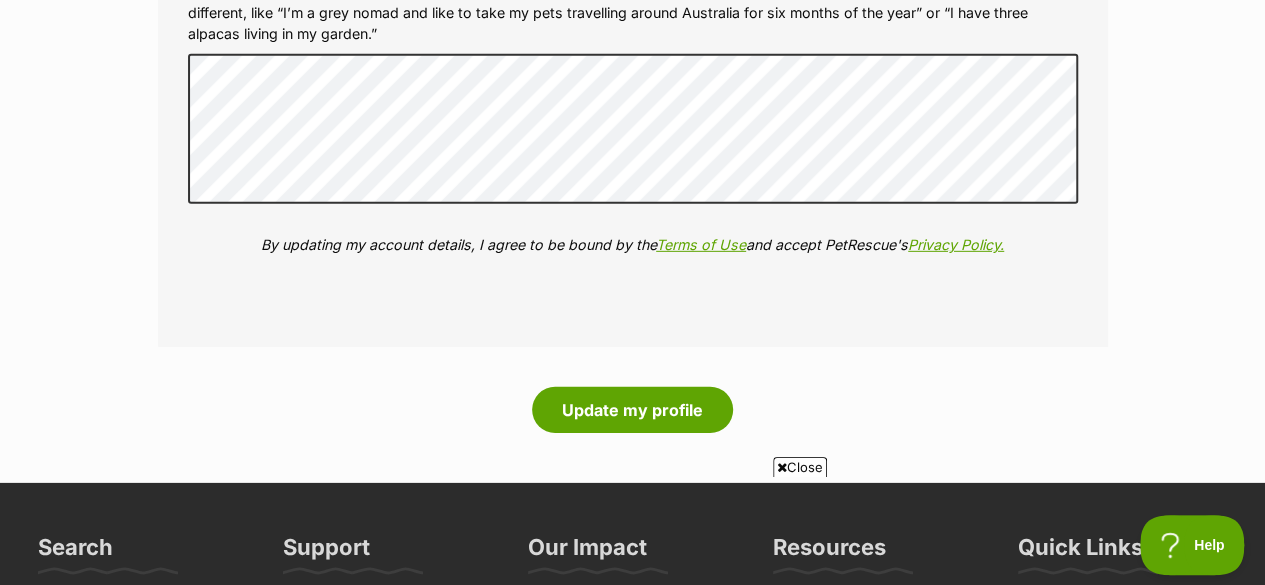 scroll, scrollTop: 3100, scrollLeft: 0, axis: vertical 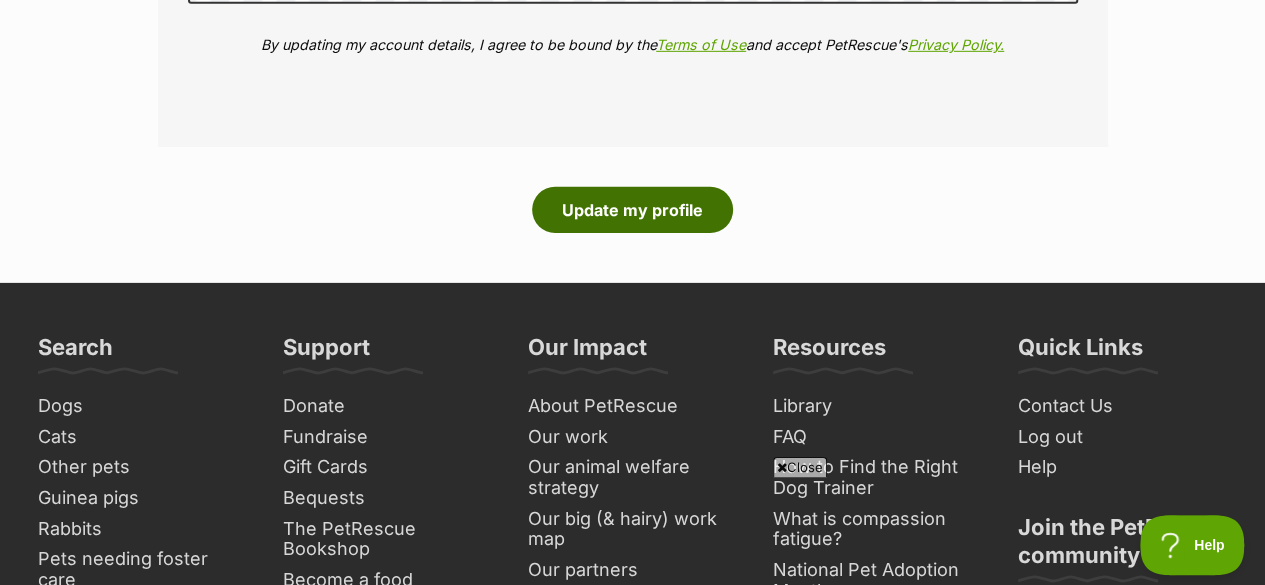 click on "Update my profile" at bounding box center [632, 210] 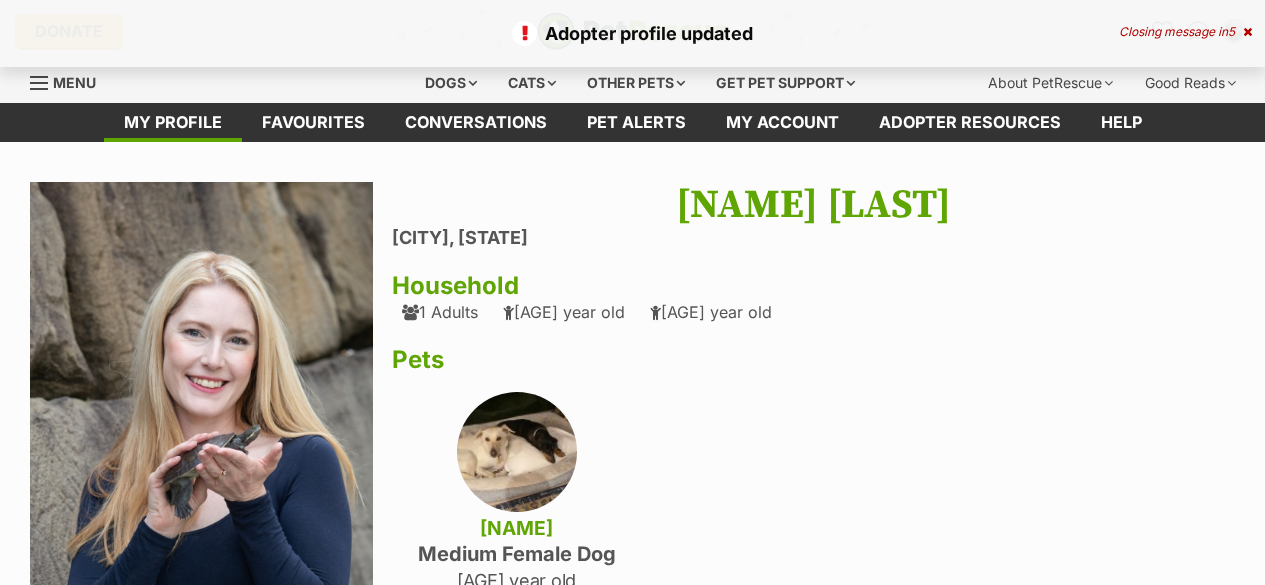 scroll, scrollTop: 0, scrollLeft: 0, axis: both 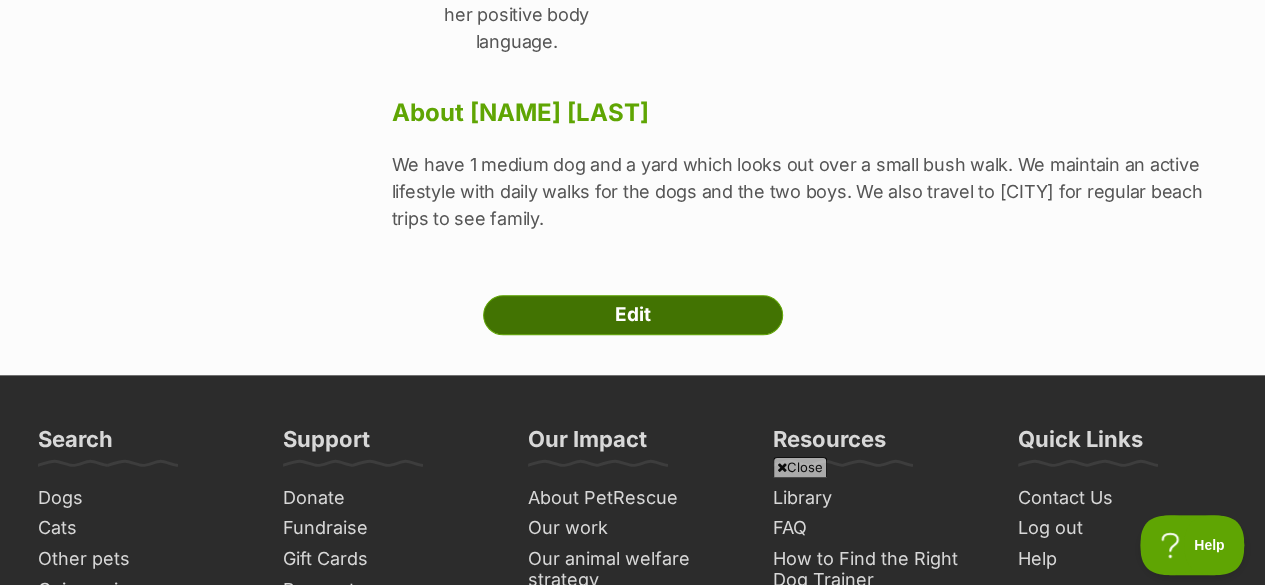 click on "Edit" at bounding box center [633, 315] 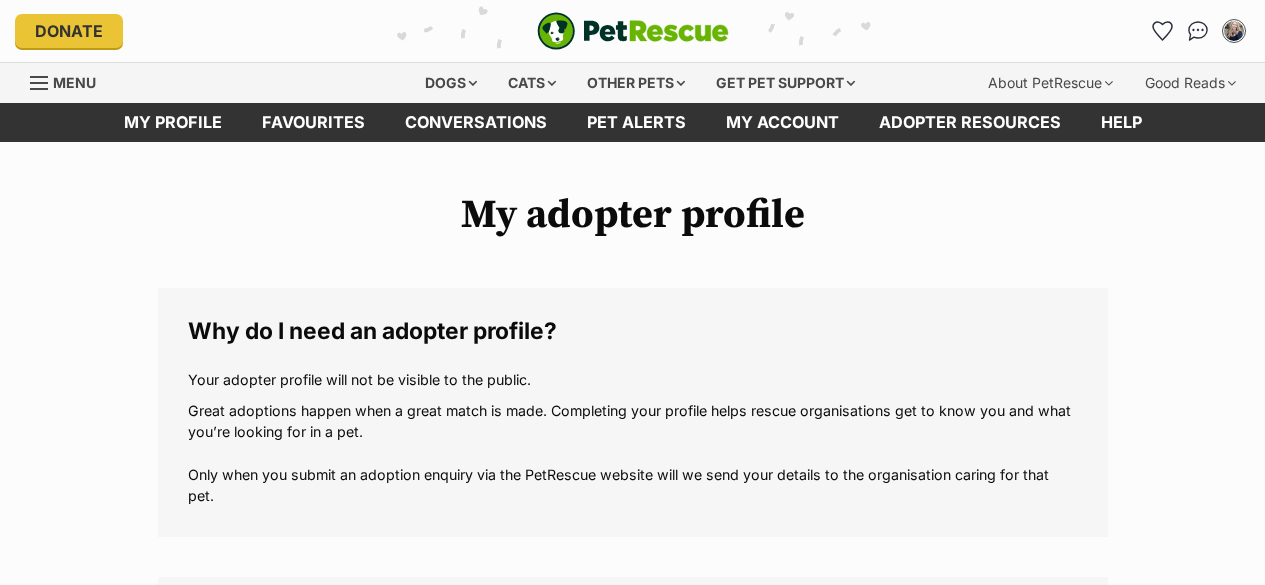 scroll, scrollTop: 0, scrollLeft: 0, axis: both 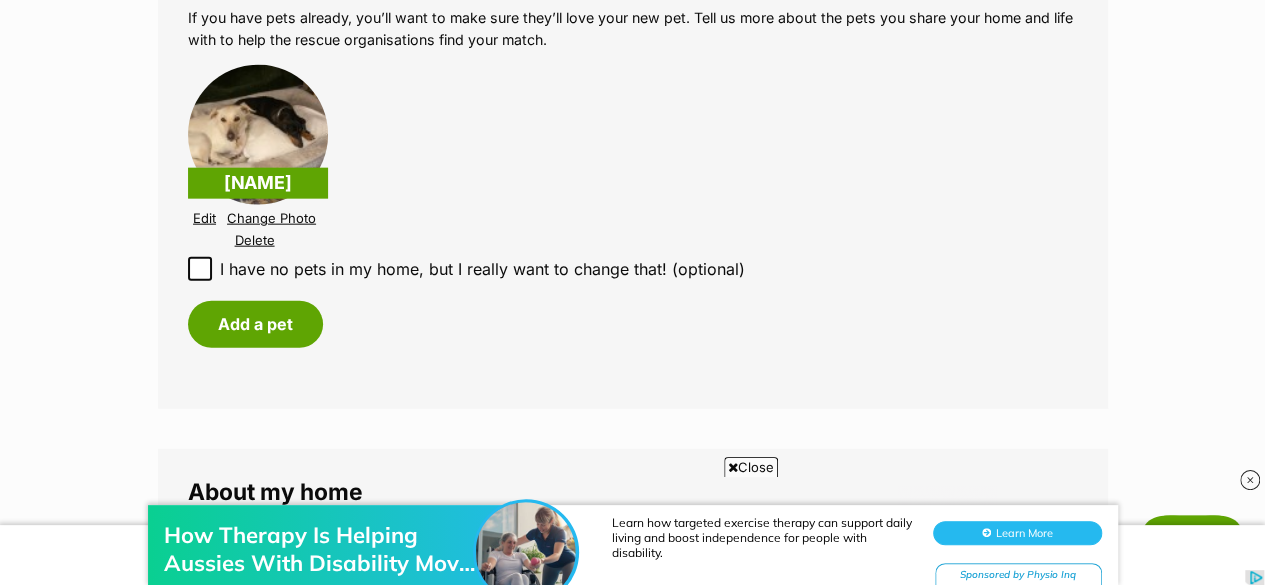 click on "Edit" at bounding box center (204, 218) 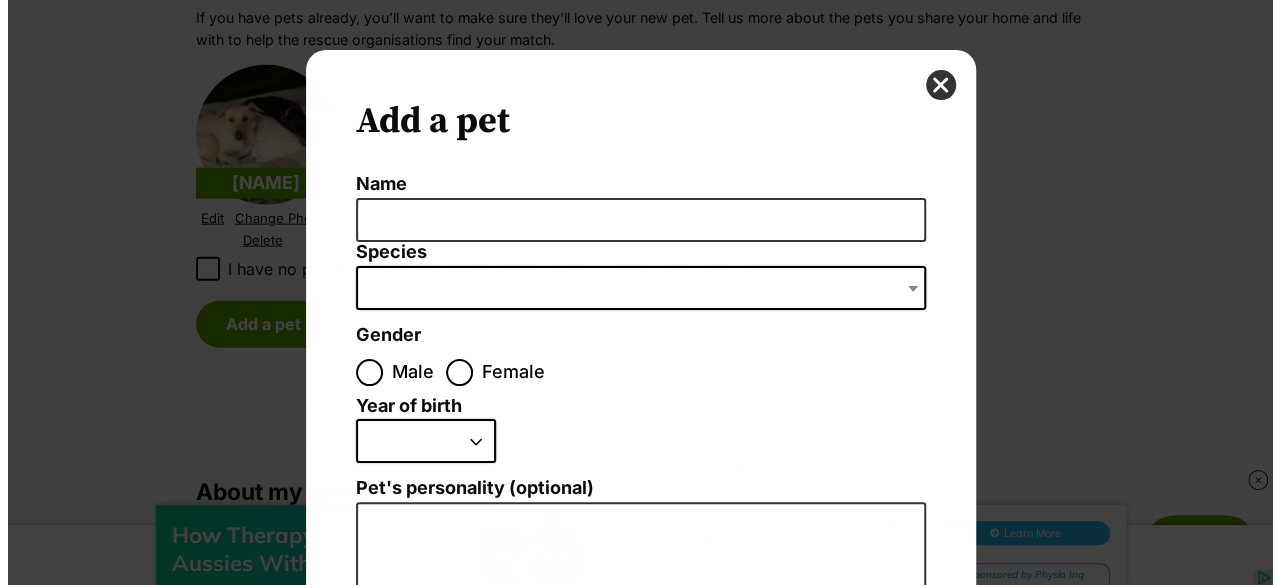 scroll, scrollTop: 0, scrollLeft: 0, axis: both 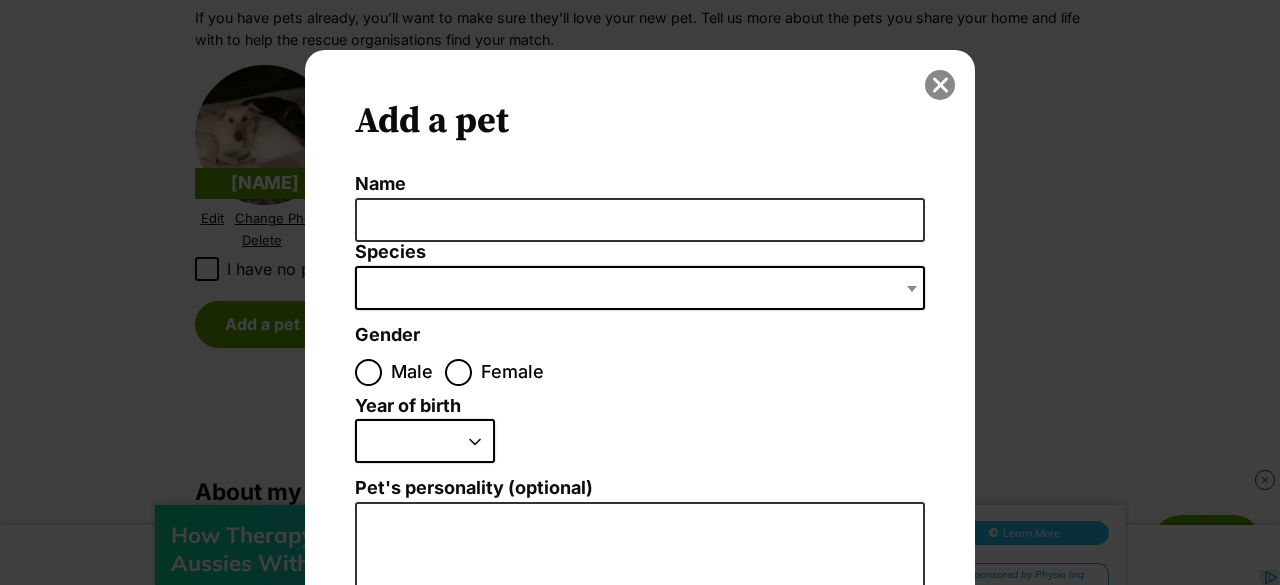 click at bounding box center (940, 85) 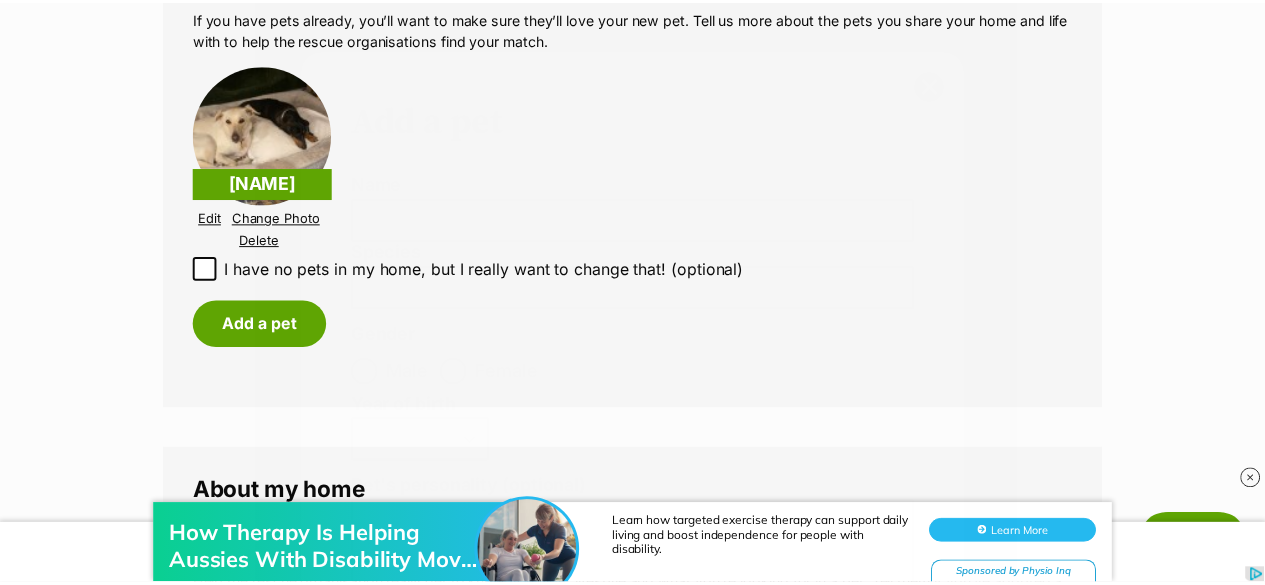 scroll, scrollTop: 2300, scrollLeft: 0, axis: vertical 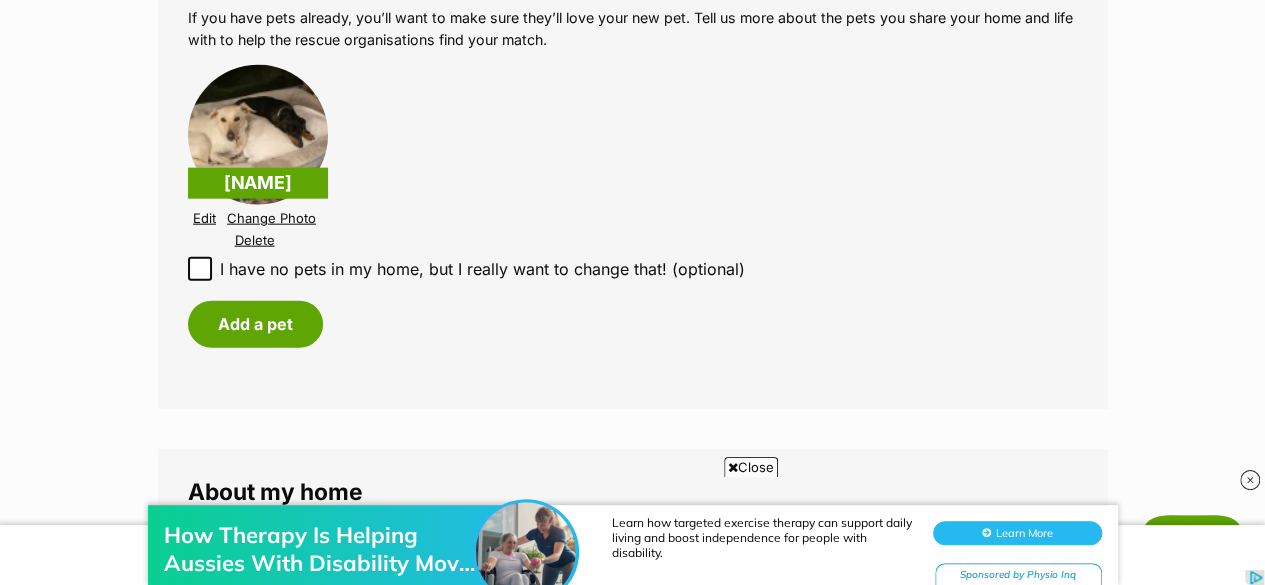 click on "Edit" at bounding box center (204, 218) 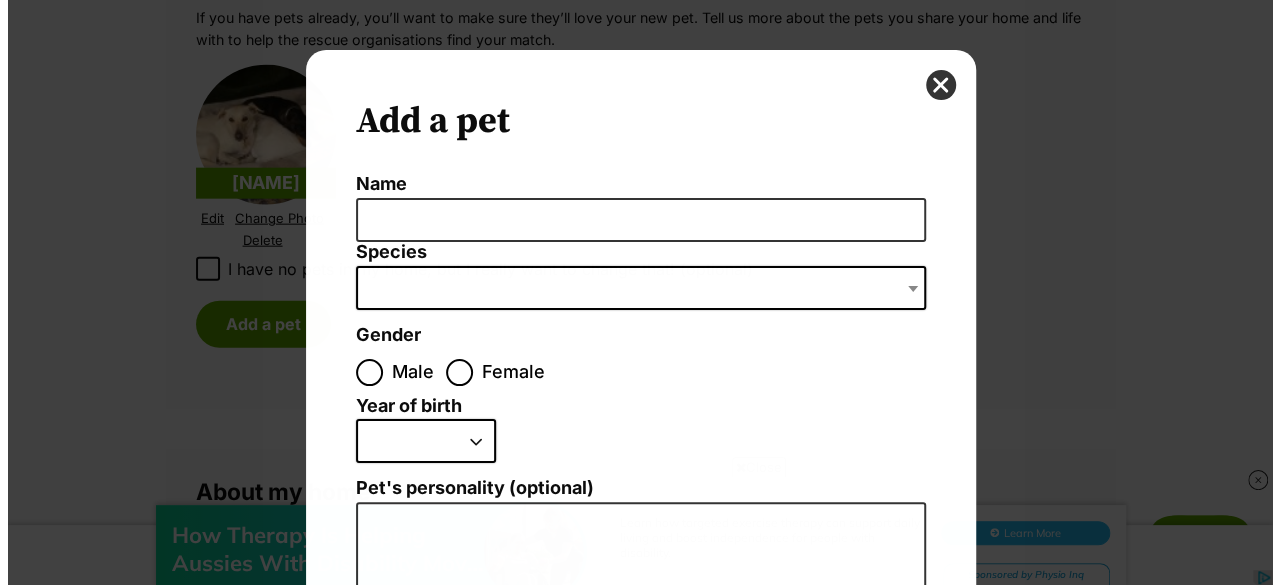 scroll, scrollTop: 0, scrollLeft: 0, axis: both 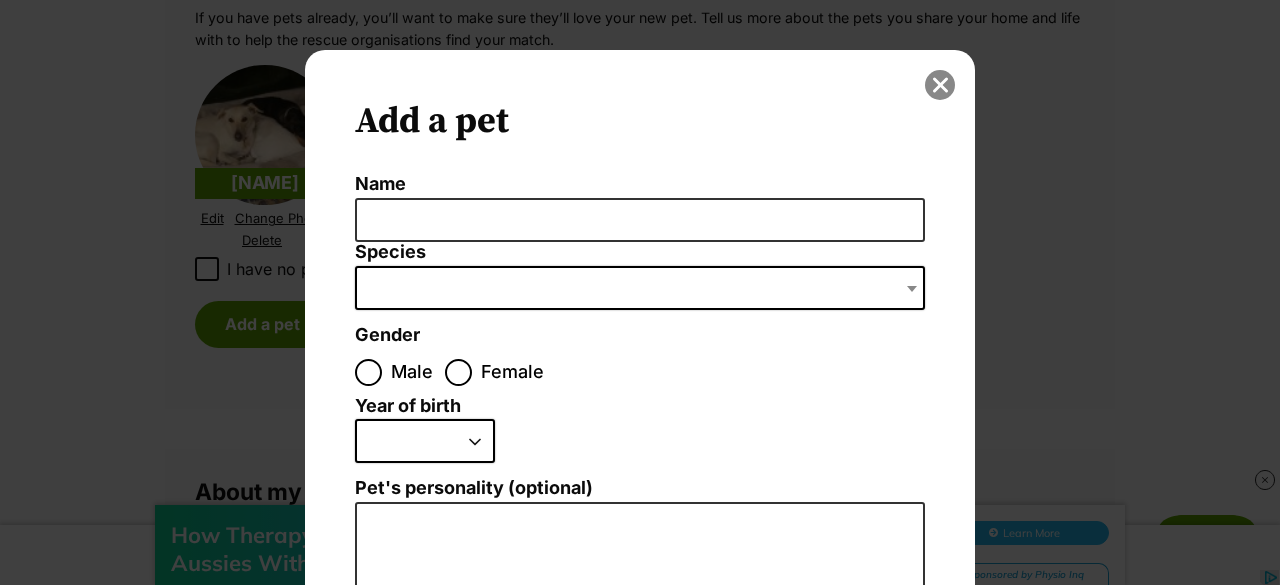 click at bounding box center [940, 85] 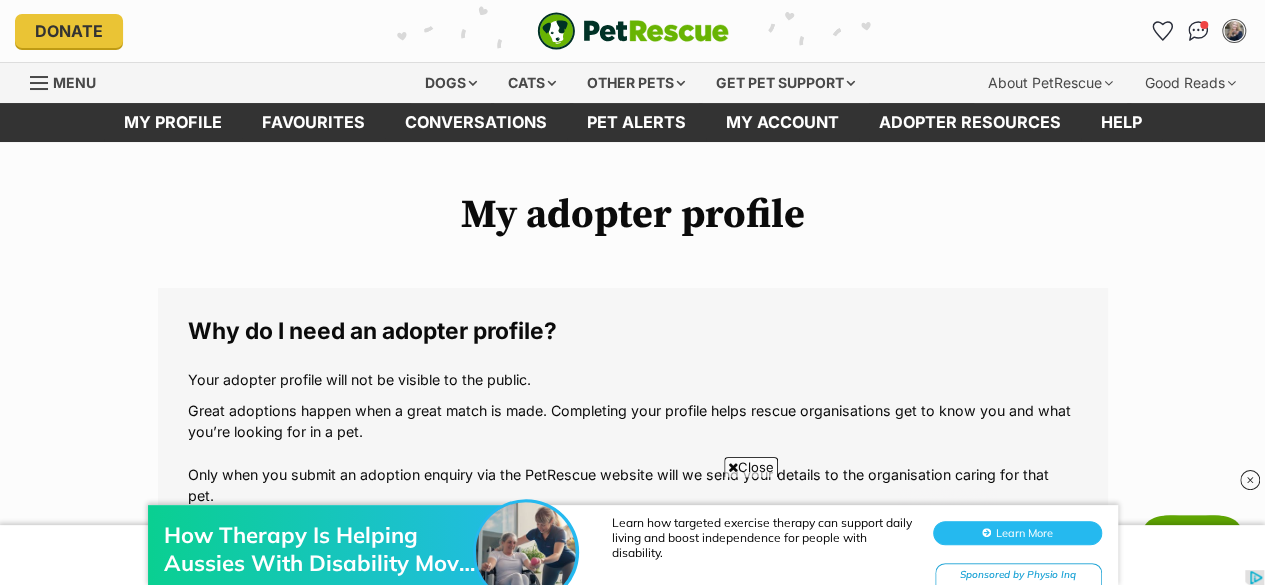 scroll, scrollTop: 0, scrollLeft: 0, axis: both 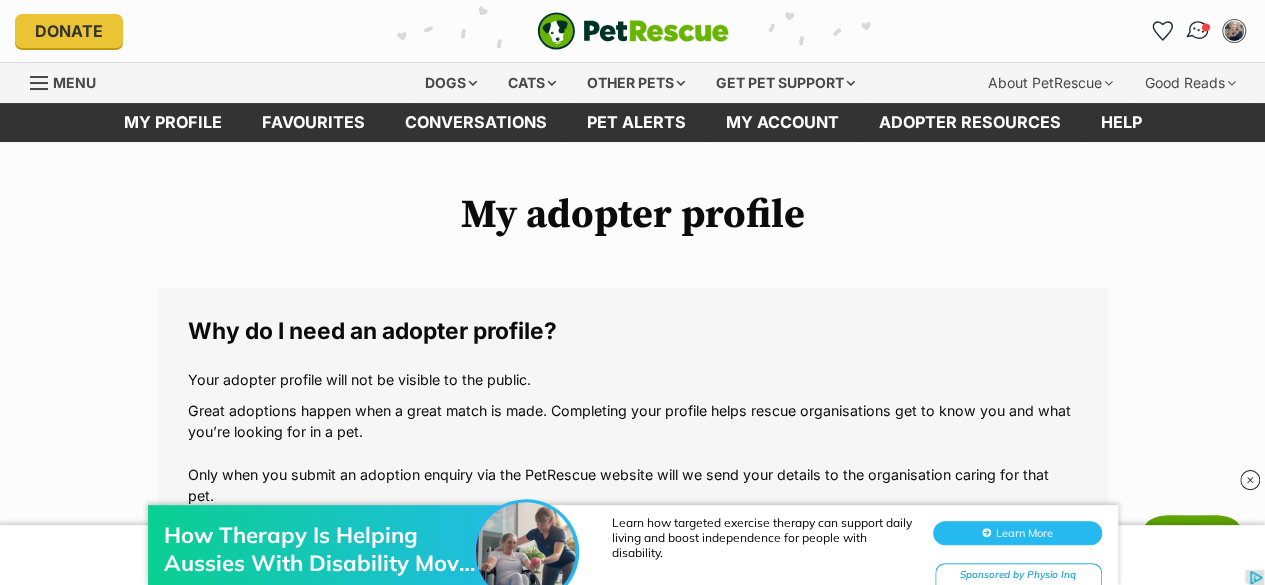 click at bounding box center [1198, 31] 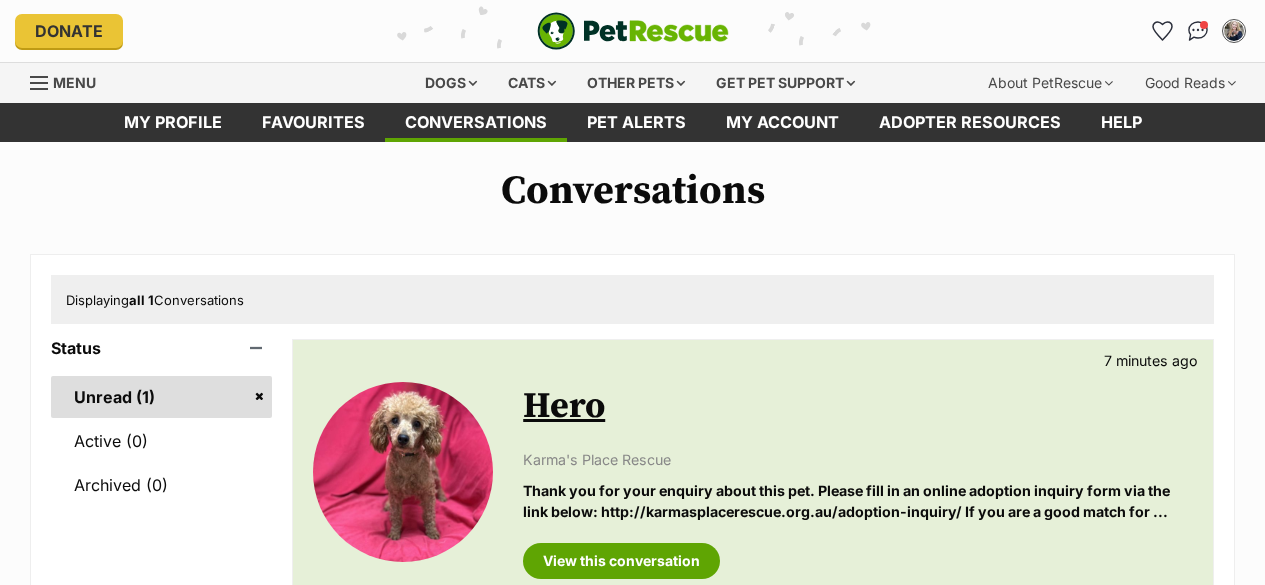 scroll, scrollTop: 0, scrollLeft: 0, axis: both 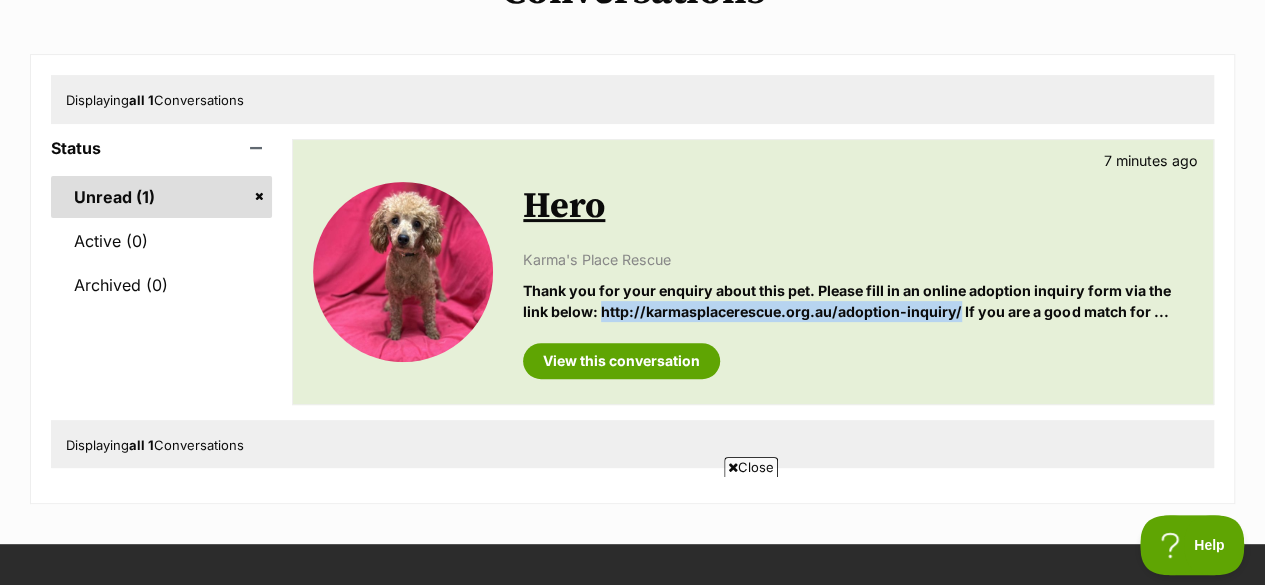 drag, startPoint x: 607, startPoint y: 318, endPoint x: 958, endPoint y: 305, distance: 351.24066 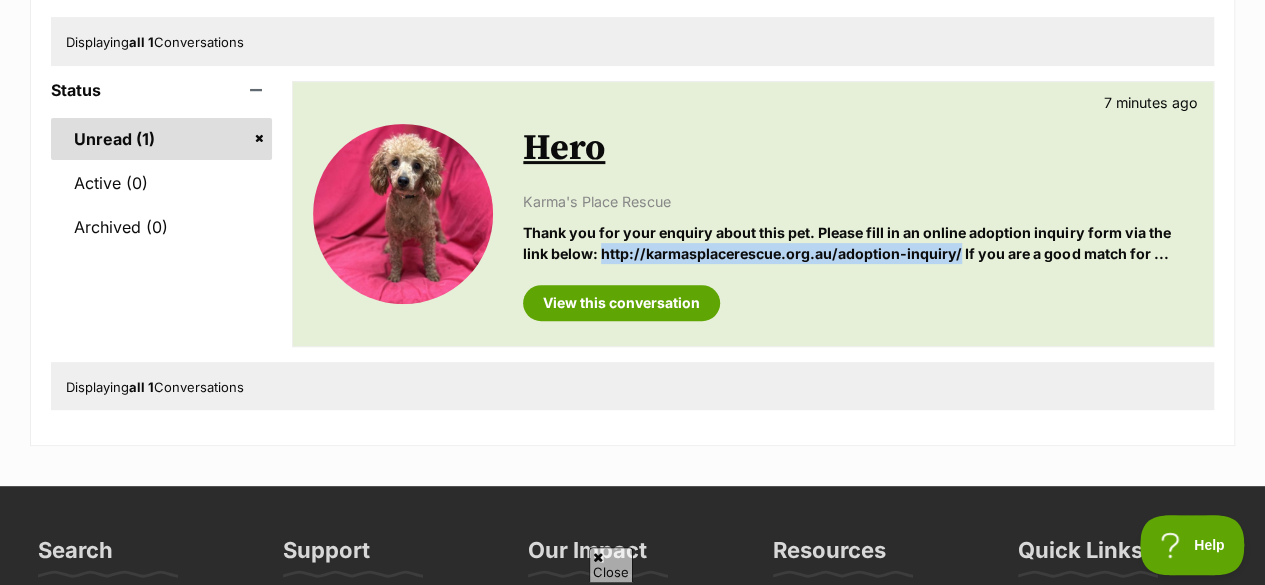 scroll, scrollTop: 300, scrollLeft: 0, axis: vertical 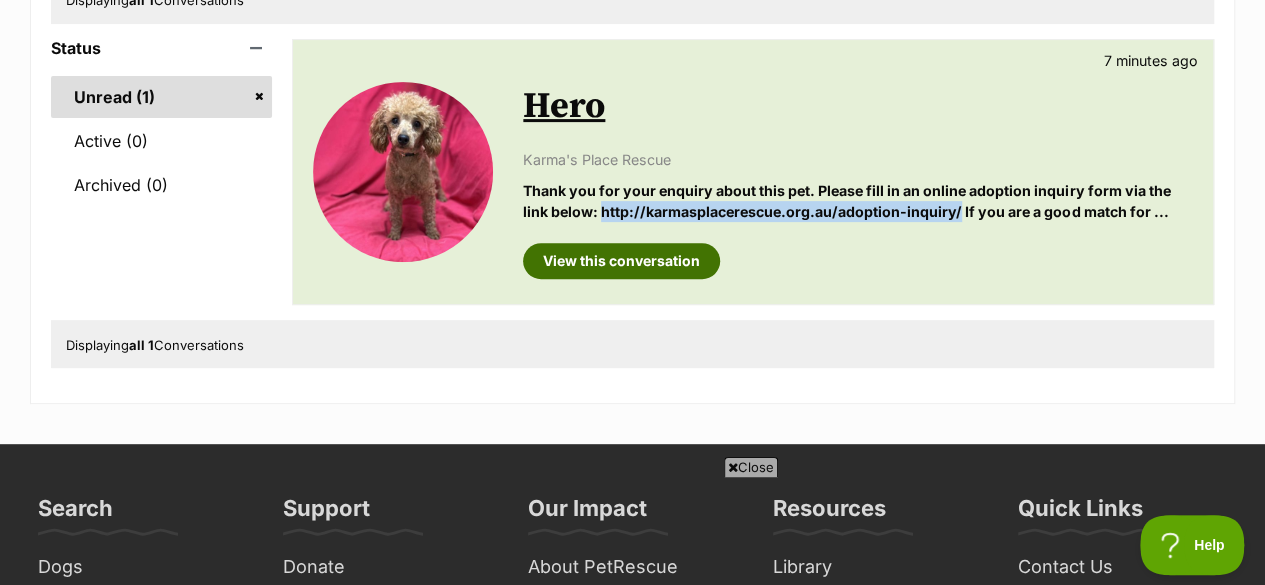 click on "View this conversation" at bounding box center (621, 261) 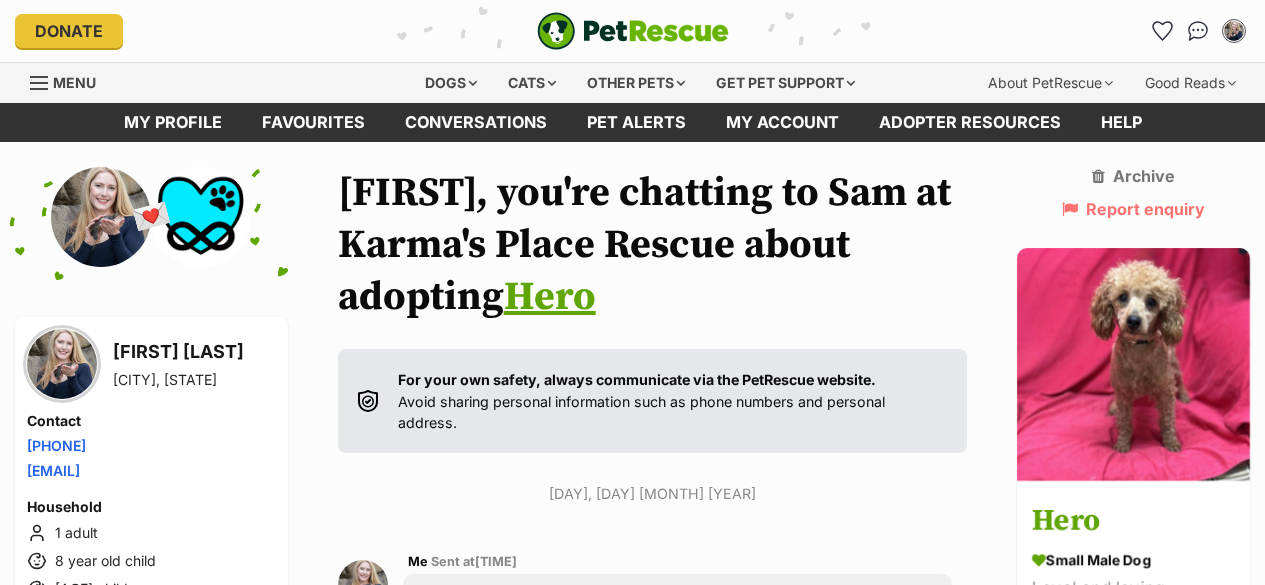 scroll, scrollTop: 400, scrollLeft: 0, axis: vertical 